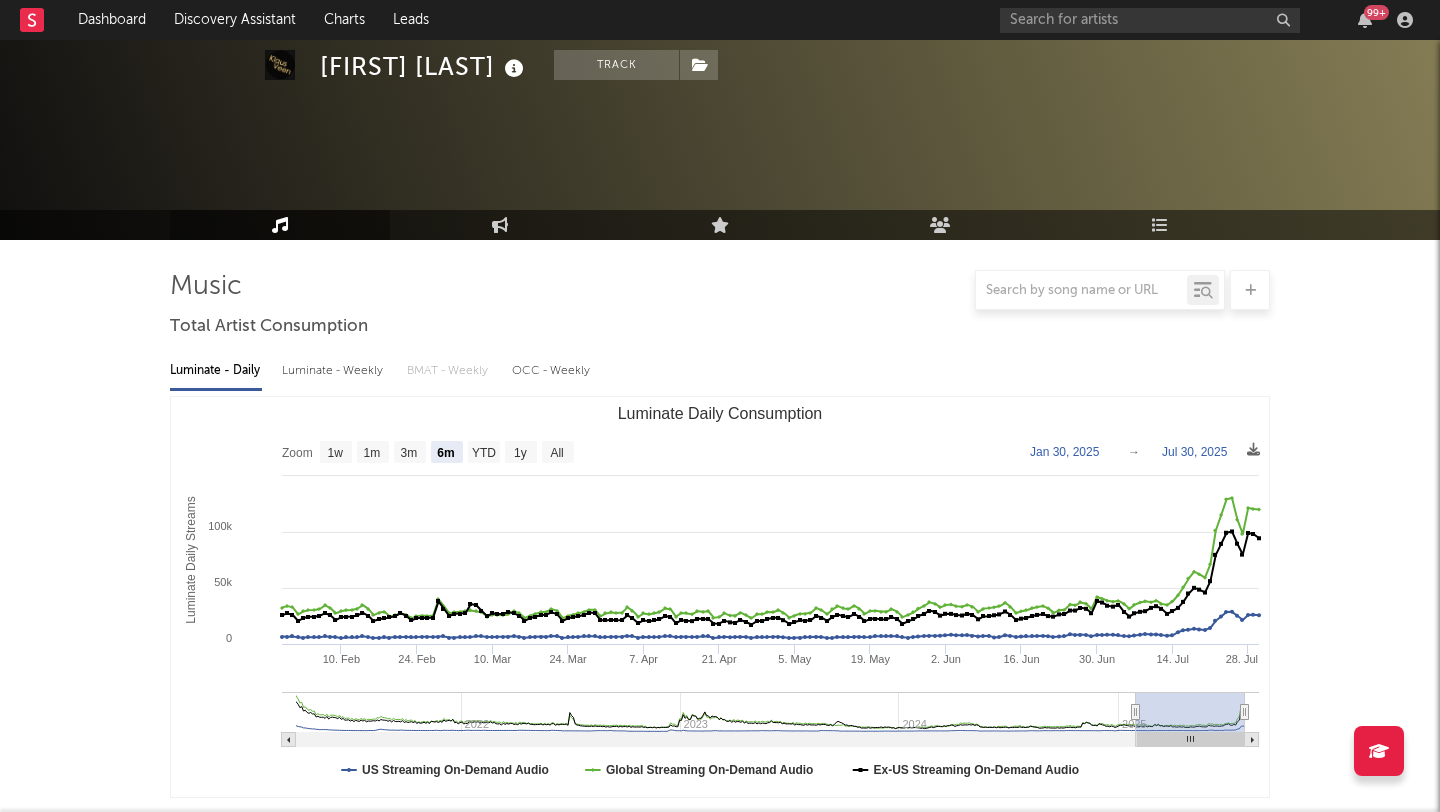 select on "6m" 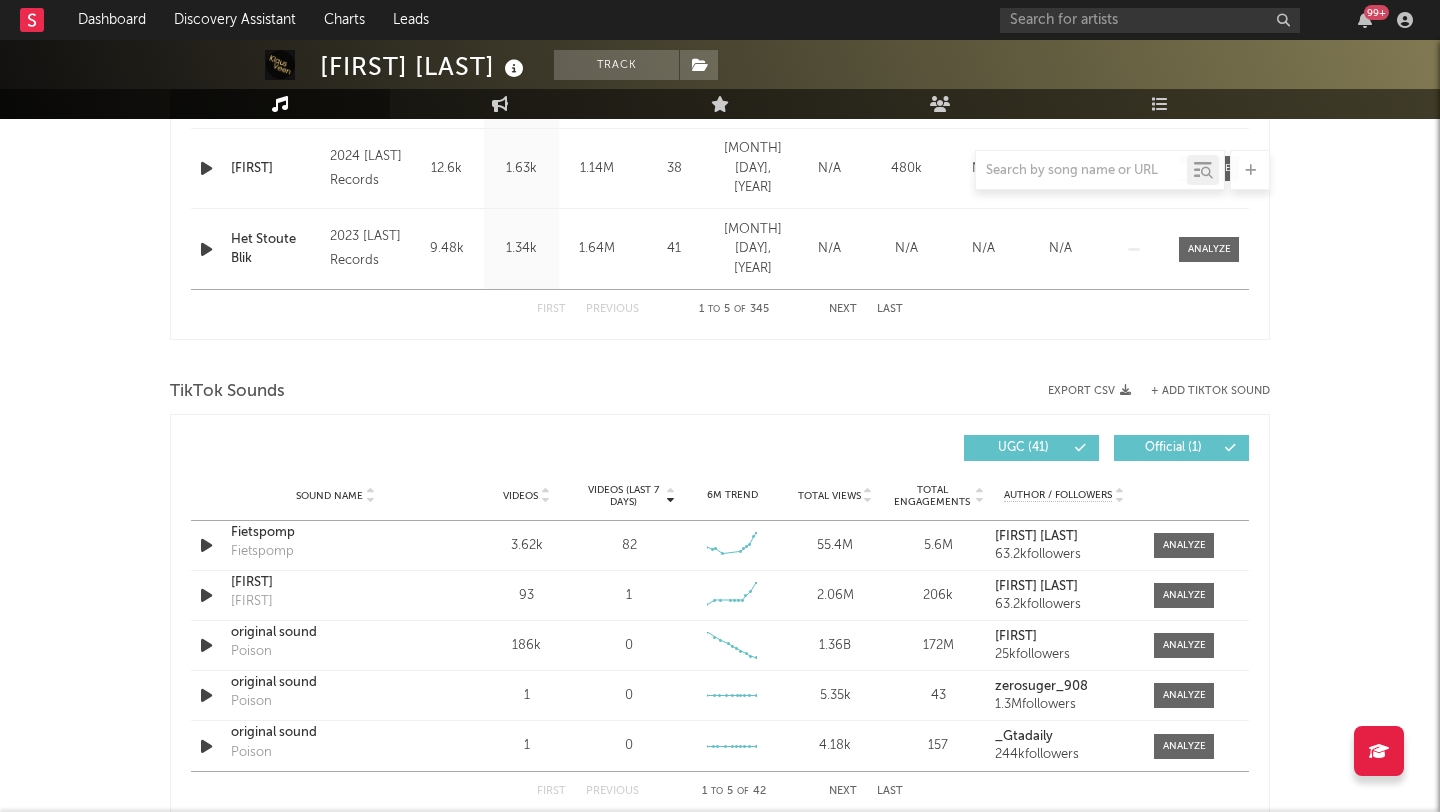 scroll, scrollTop: 1246, scrollLeft: 0, axis: vertical 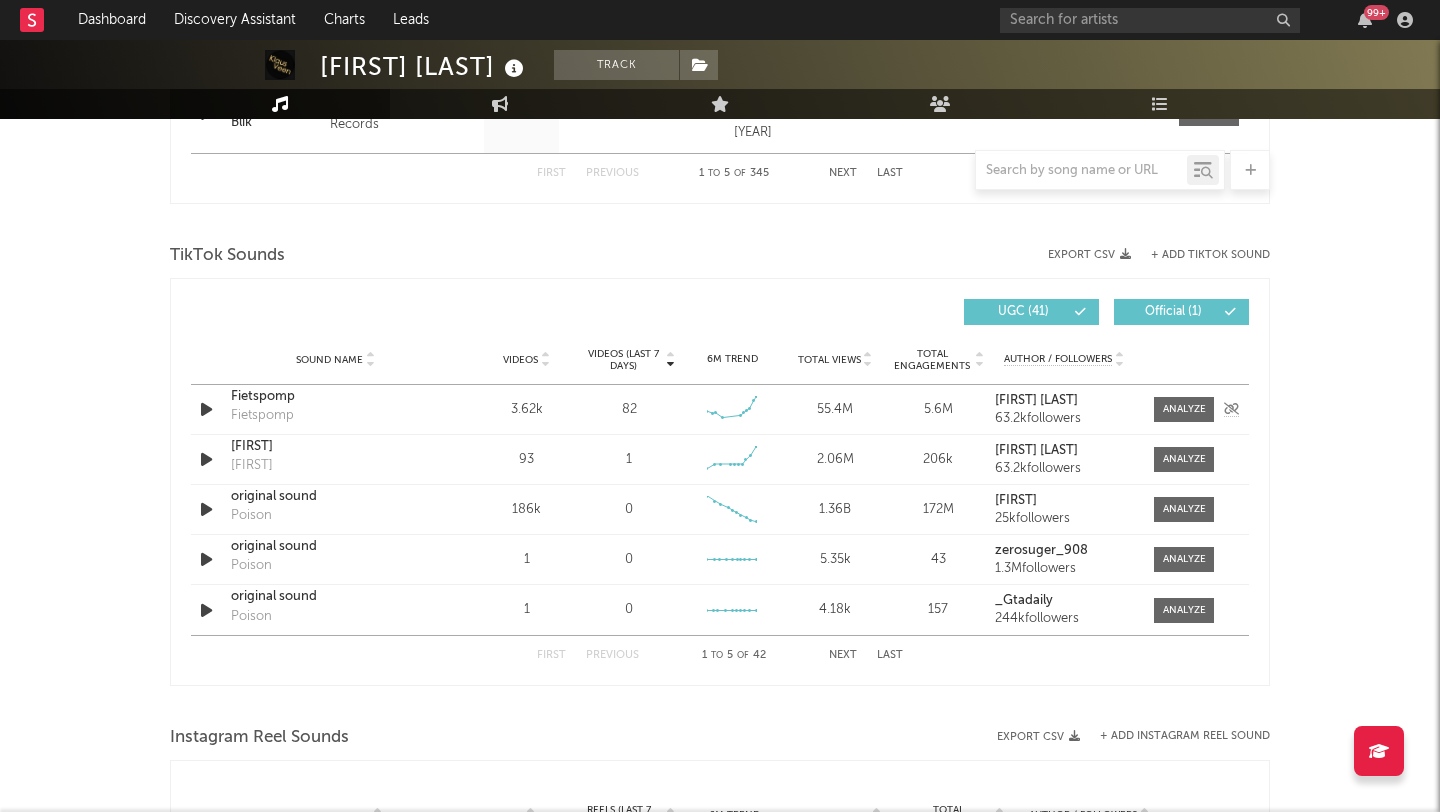 click at bounding box center (206, 409) 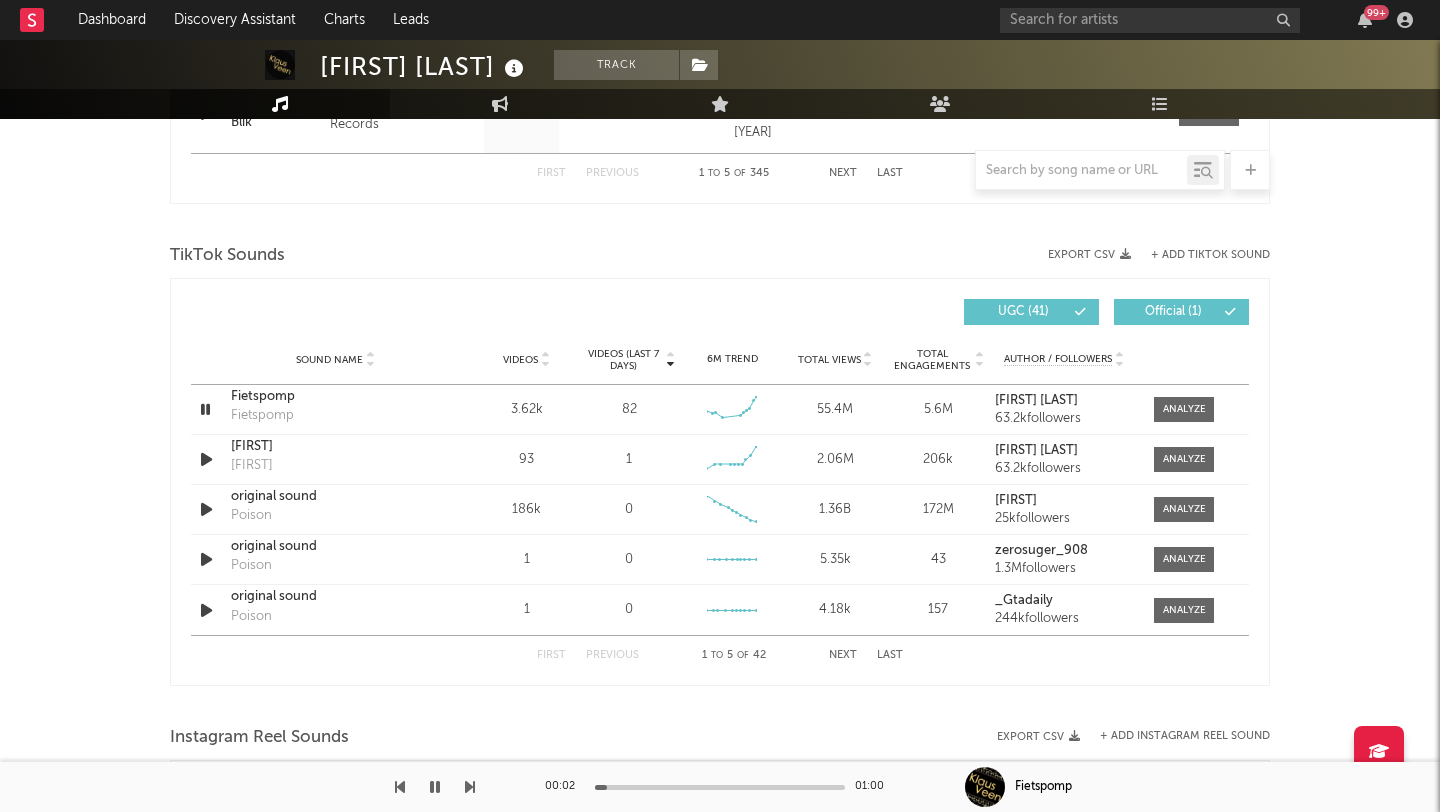 click on "00:02 01:00" at bounding box center (720, 787) 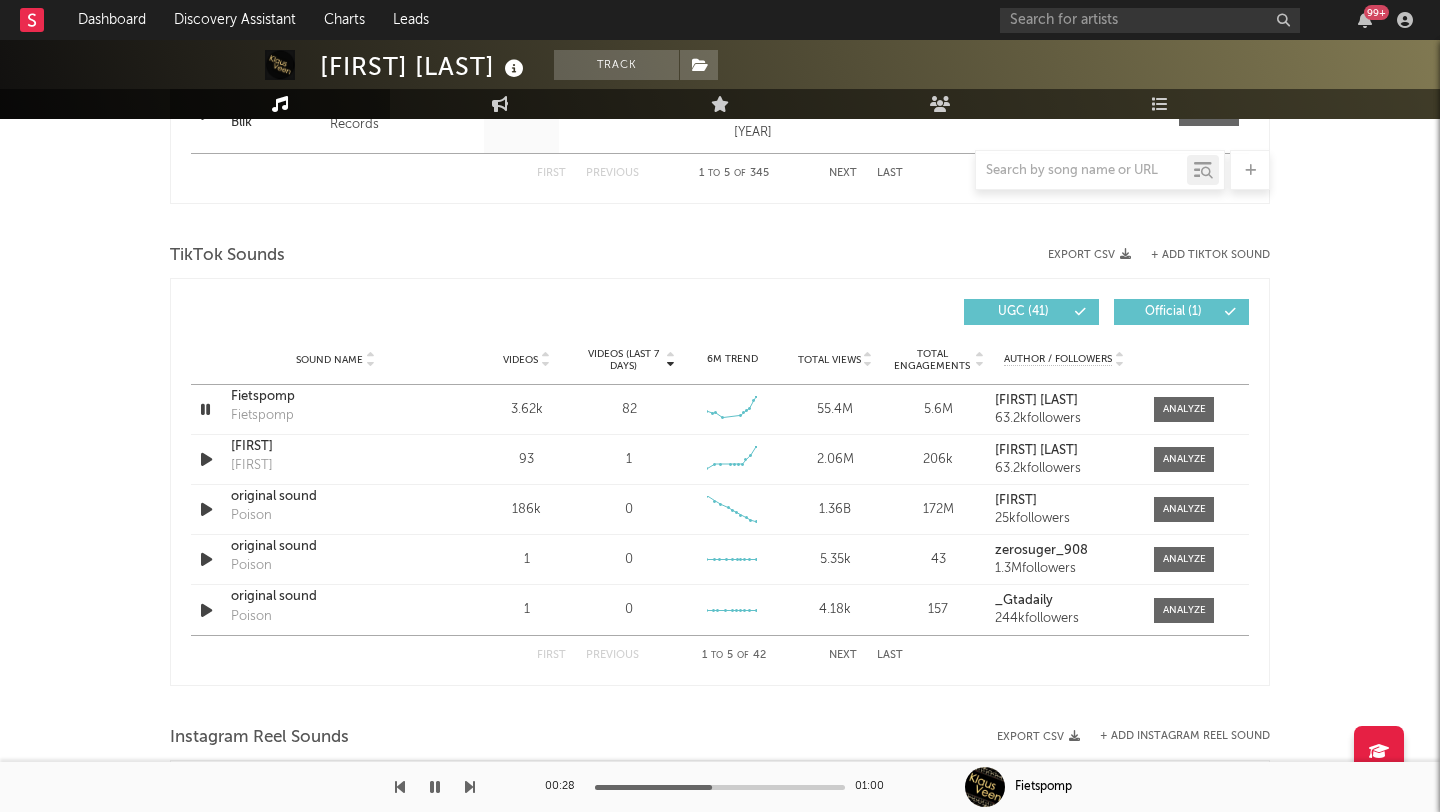 click at bounding box center [720, 787] 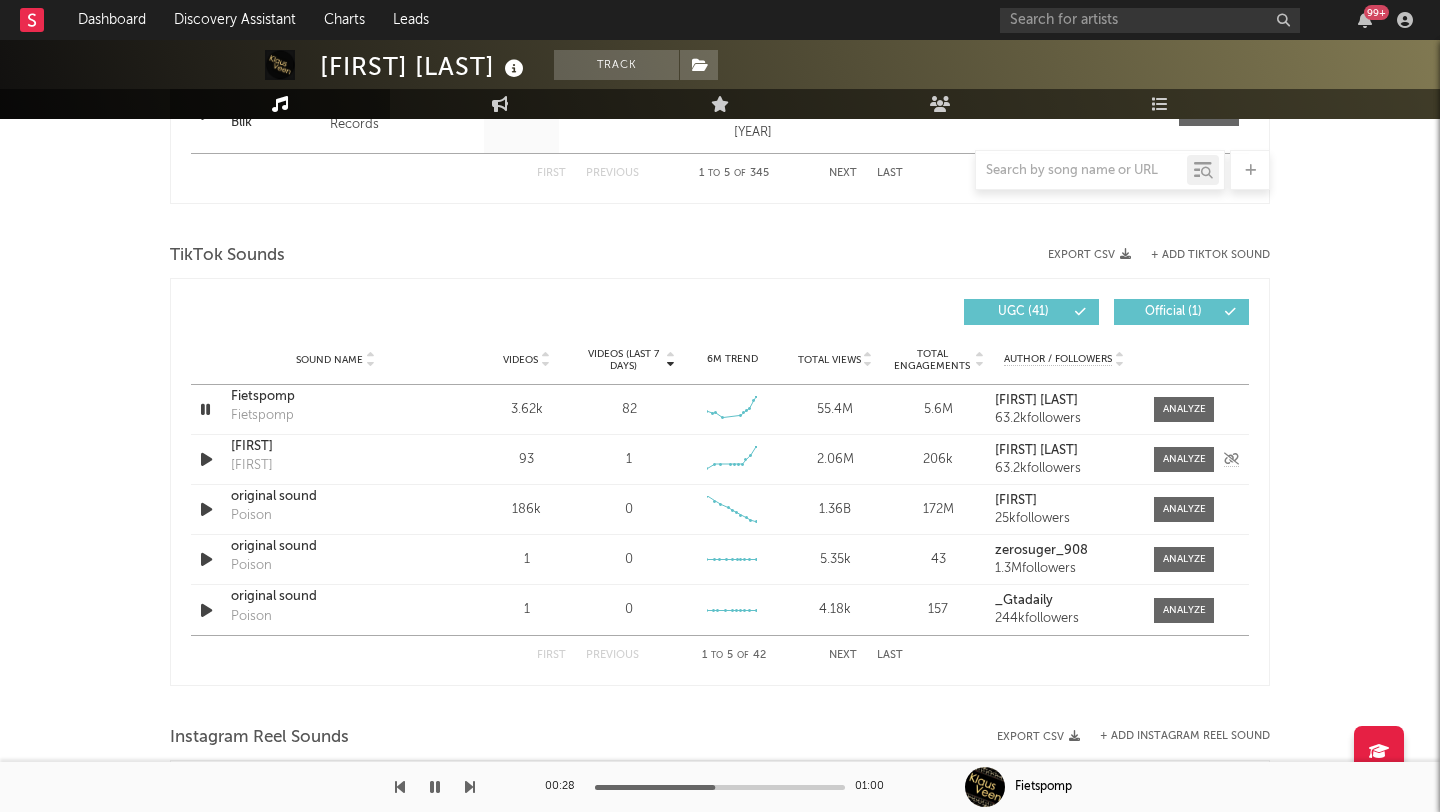 scroll, scrollTop: 1778, scrollLeft: 0, axis: vertical 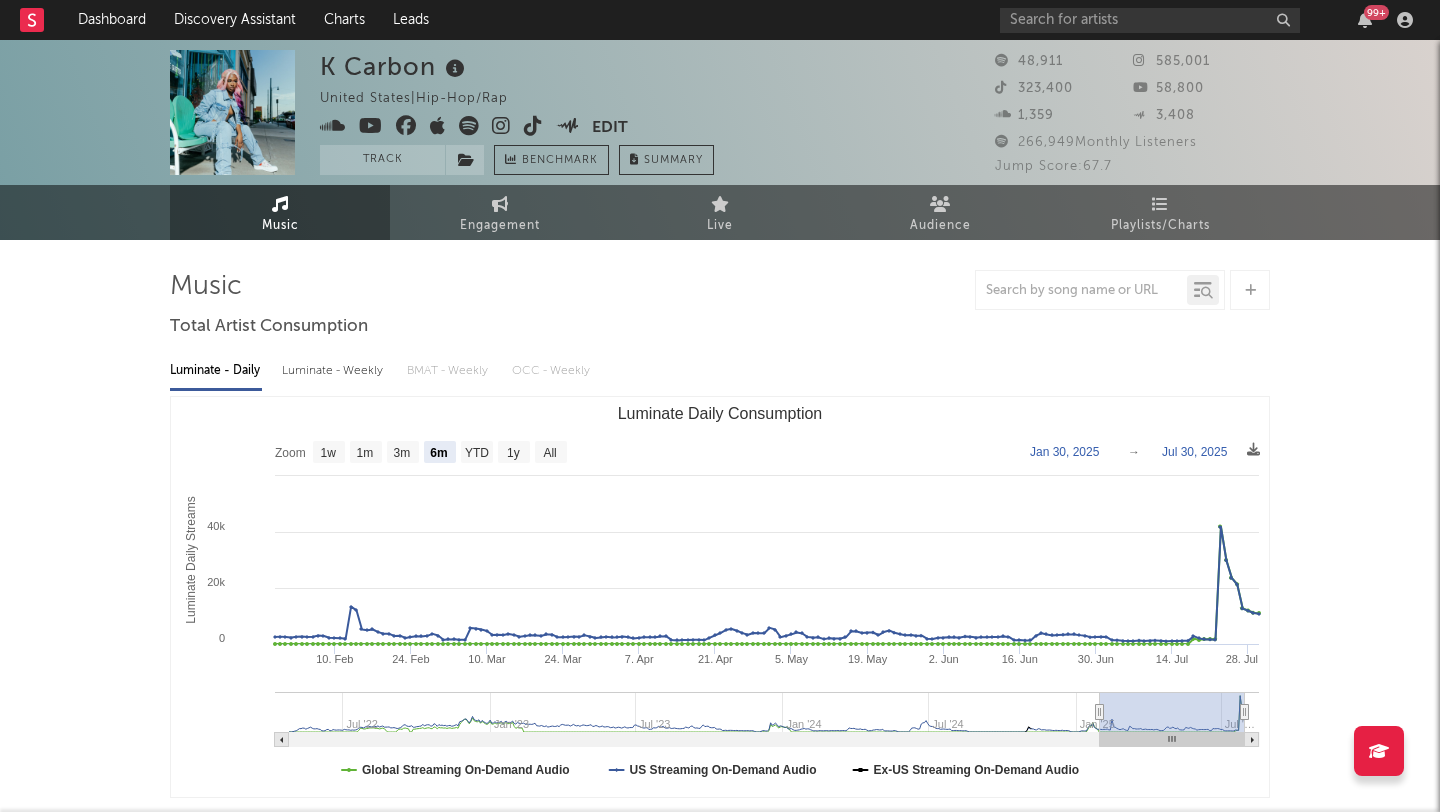 select on "6m" 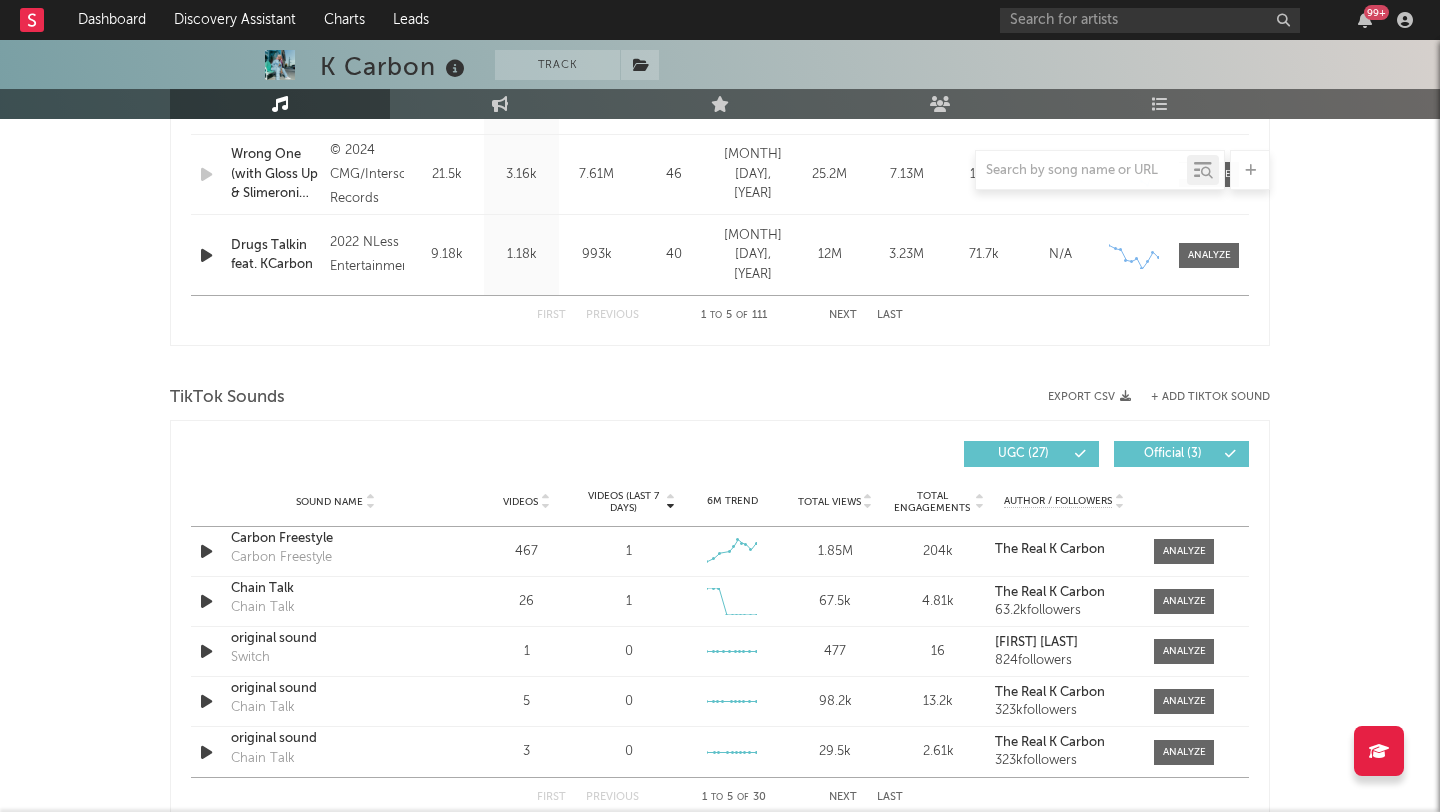 scroll, scrollTop: 1156, scrollLeft: 0, axis: vertical 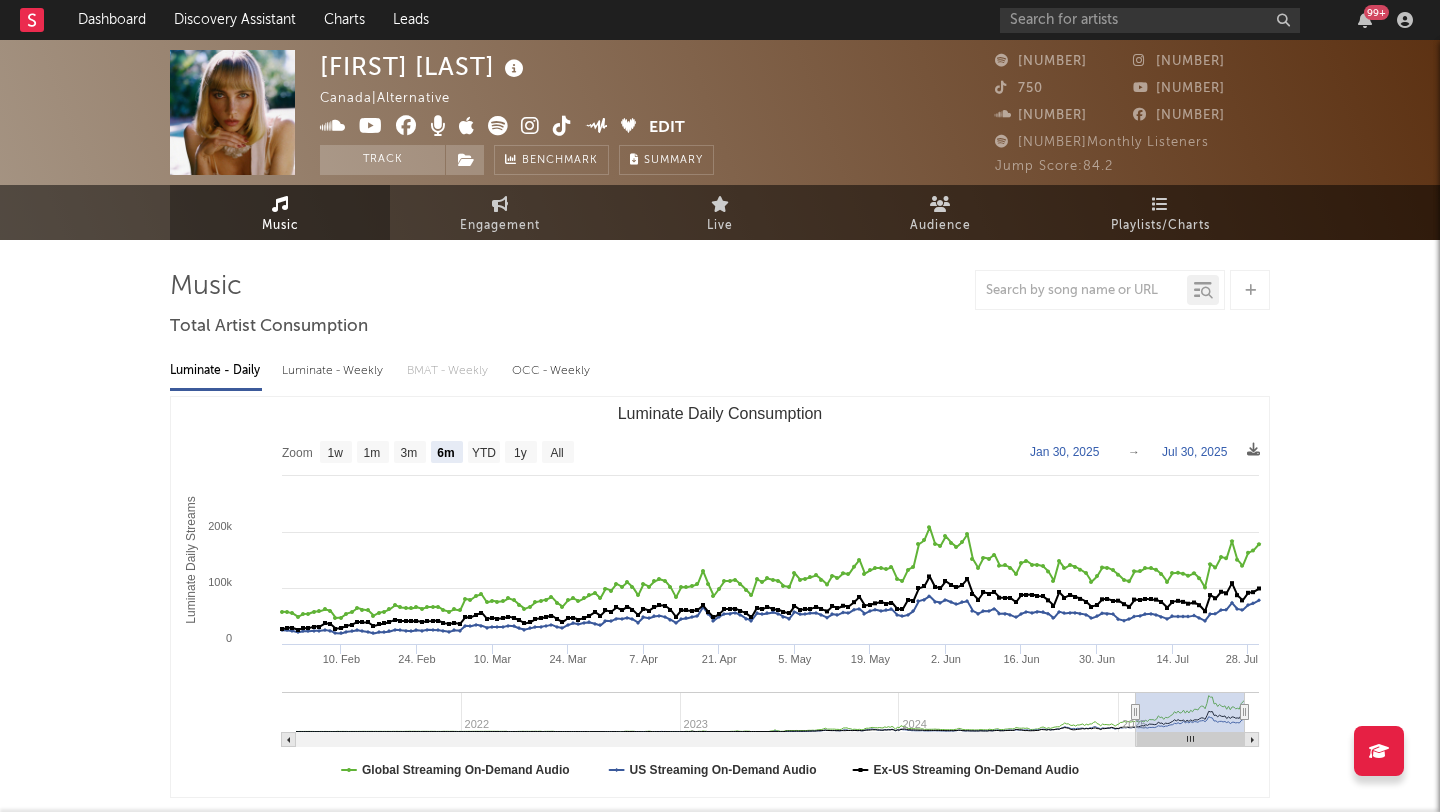 select on "6m" 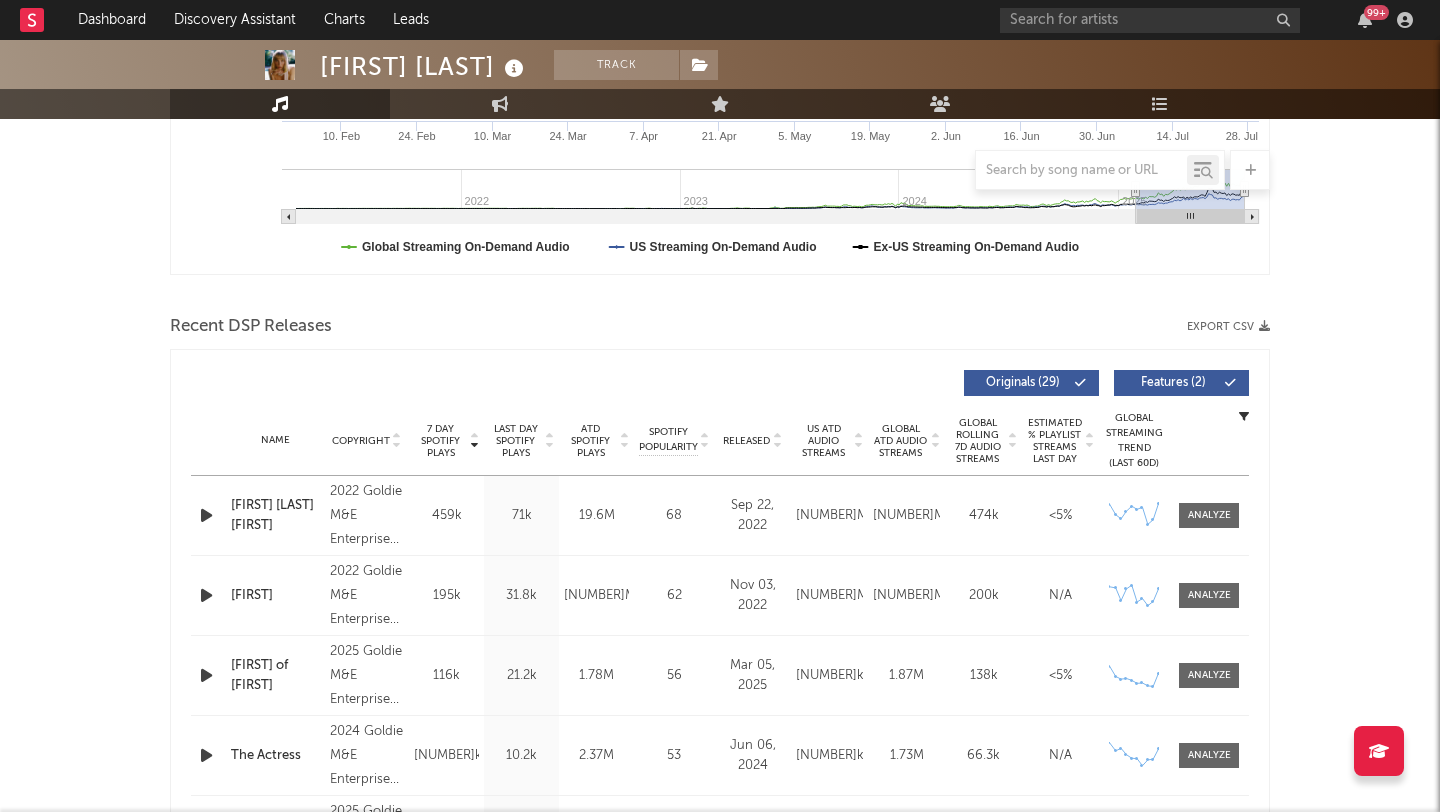 scroll, scrollTop: 557, scrollLeft: 0, axis: vertical 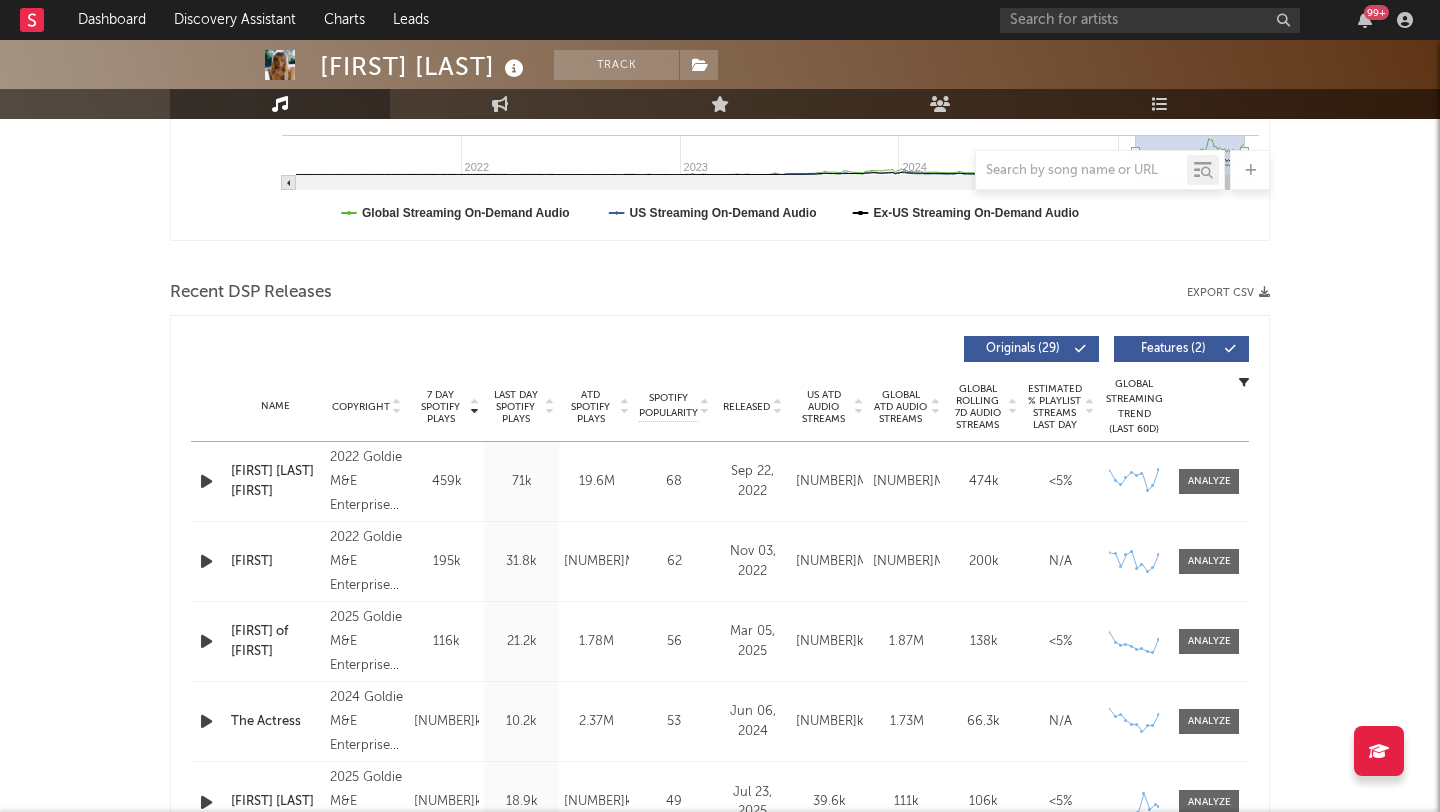 click at bounding box center (206, 481) 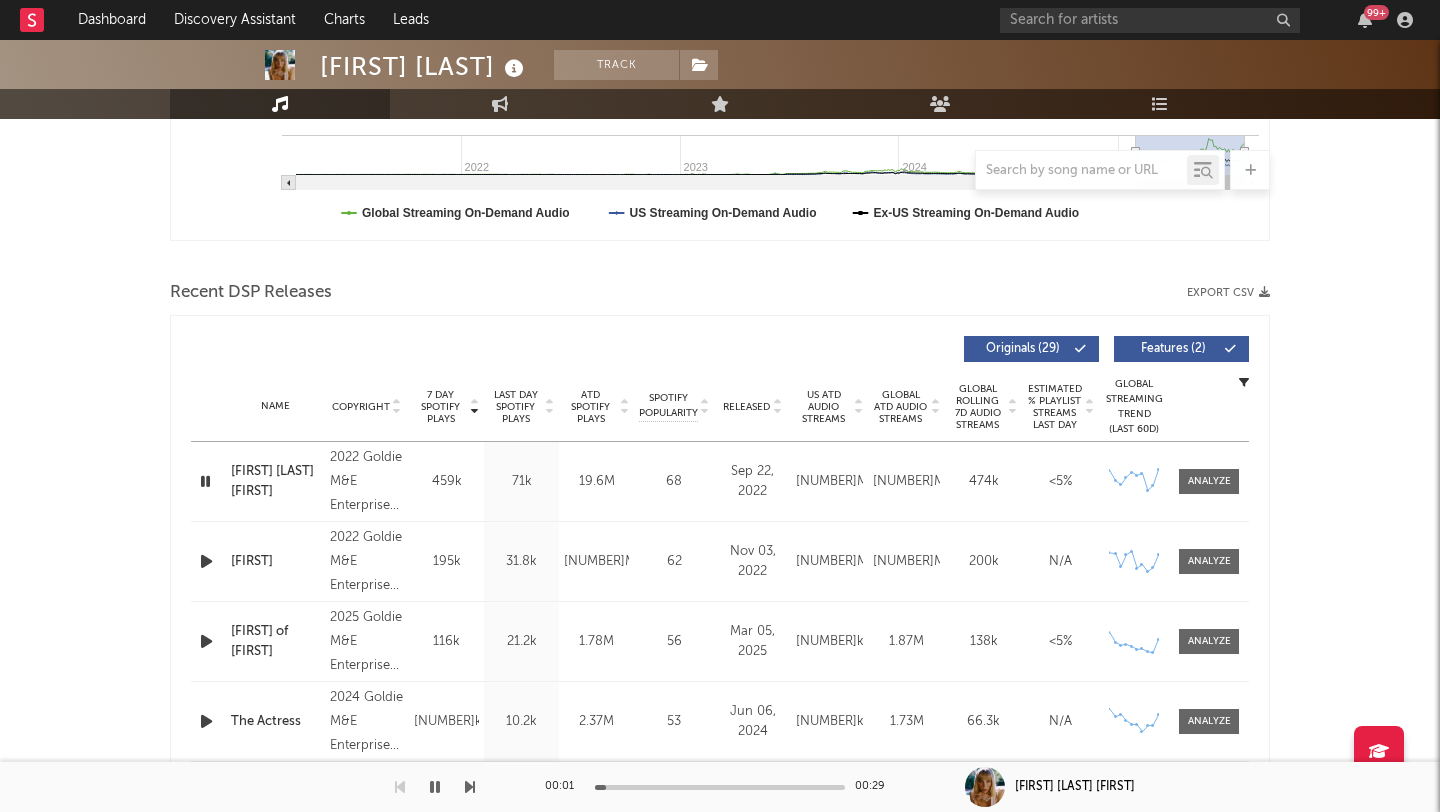 click at bounding box center (720, 787) 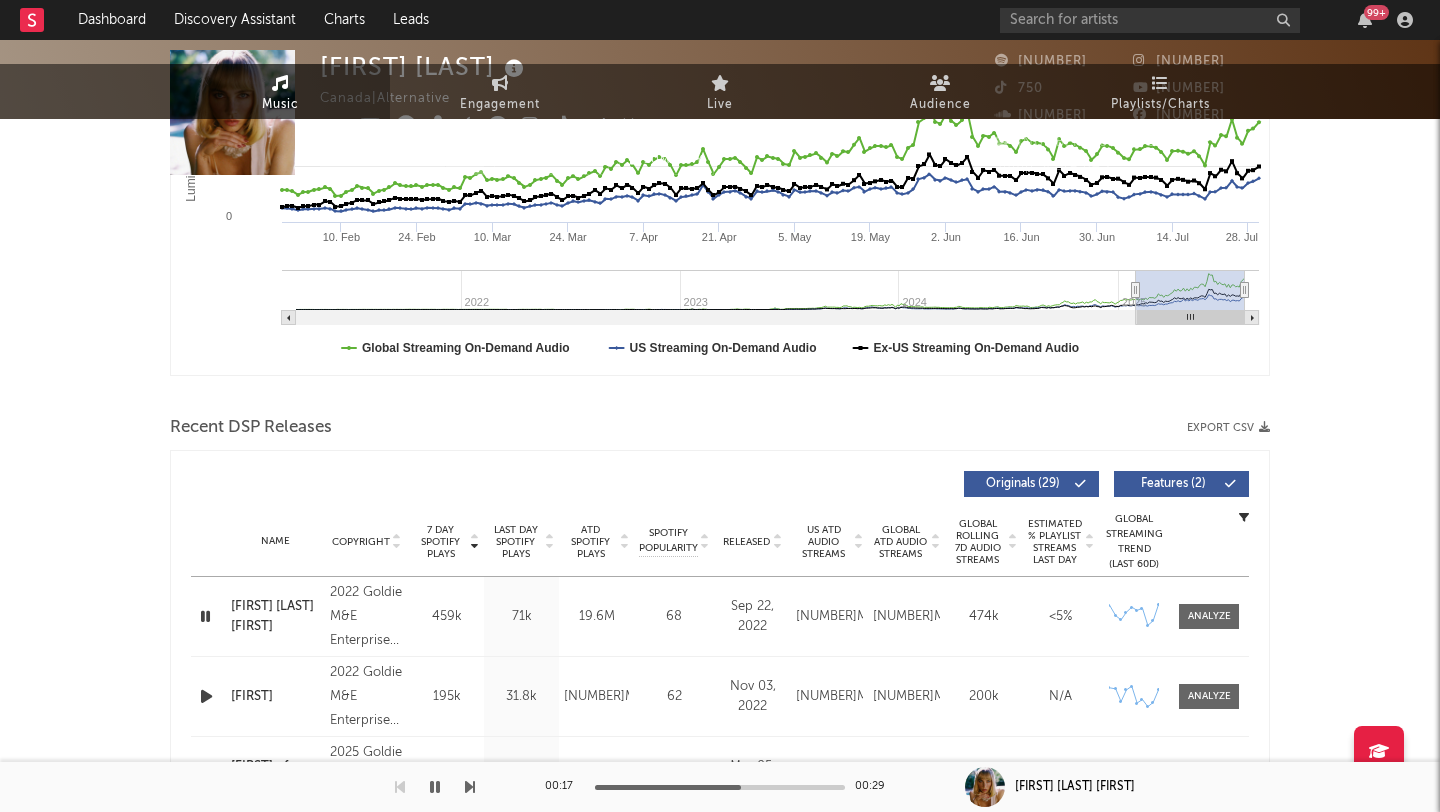 scroll, scrollTop: 0, scrollLeft: 0, axis: both 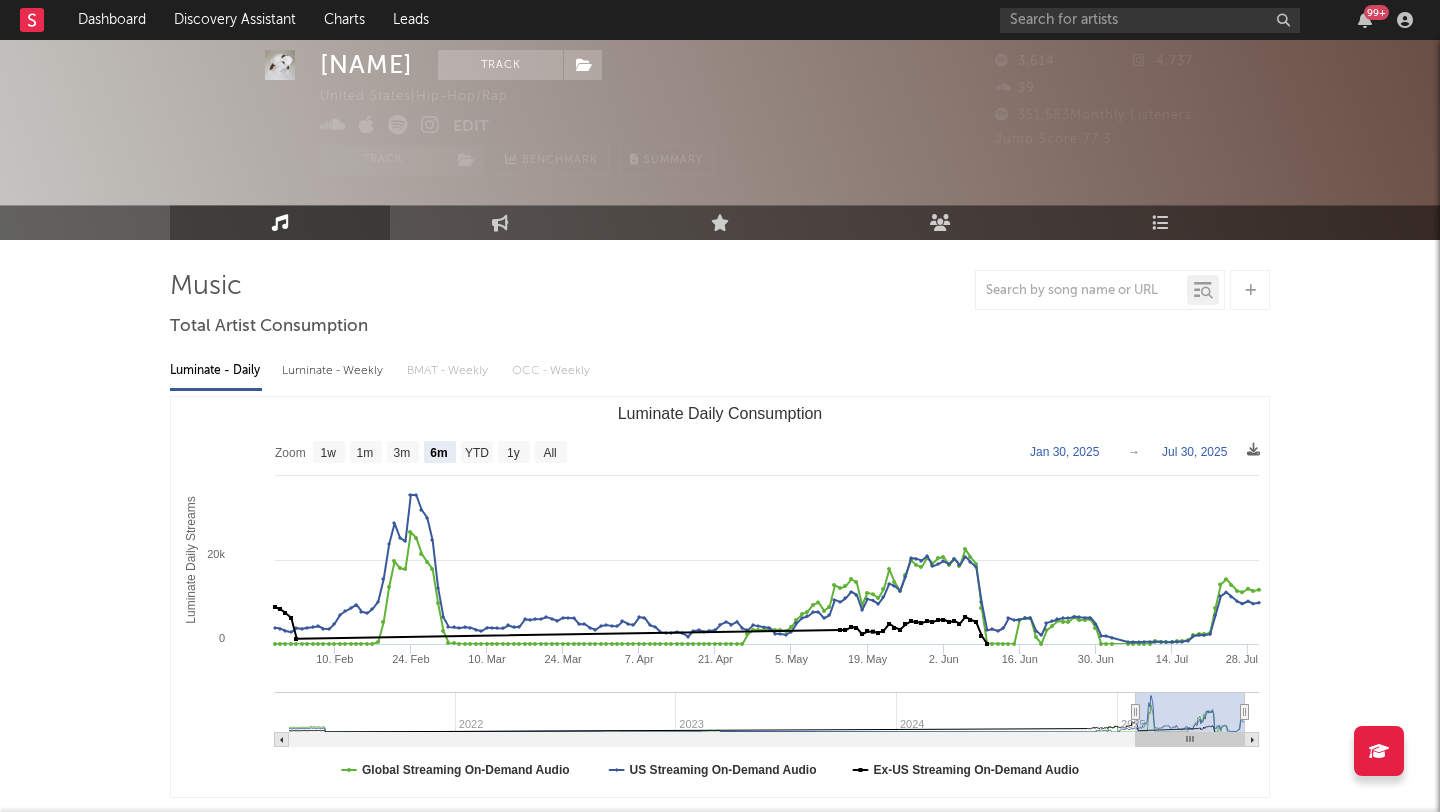 select on "6m" 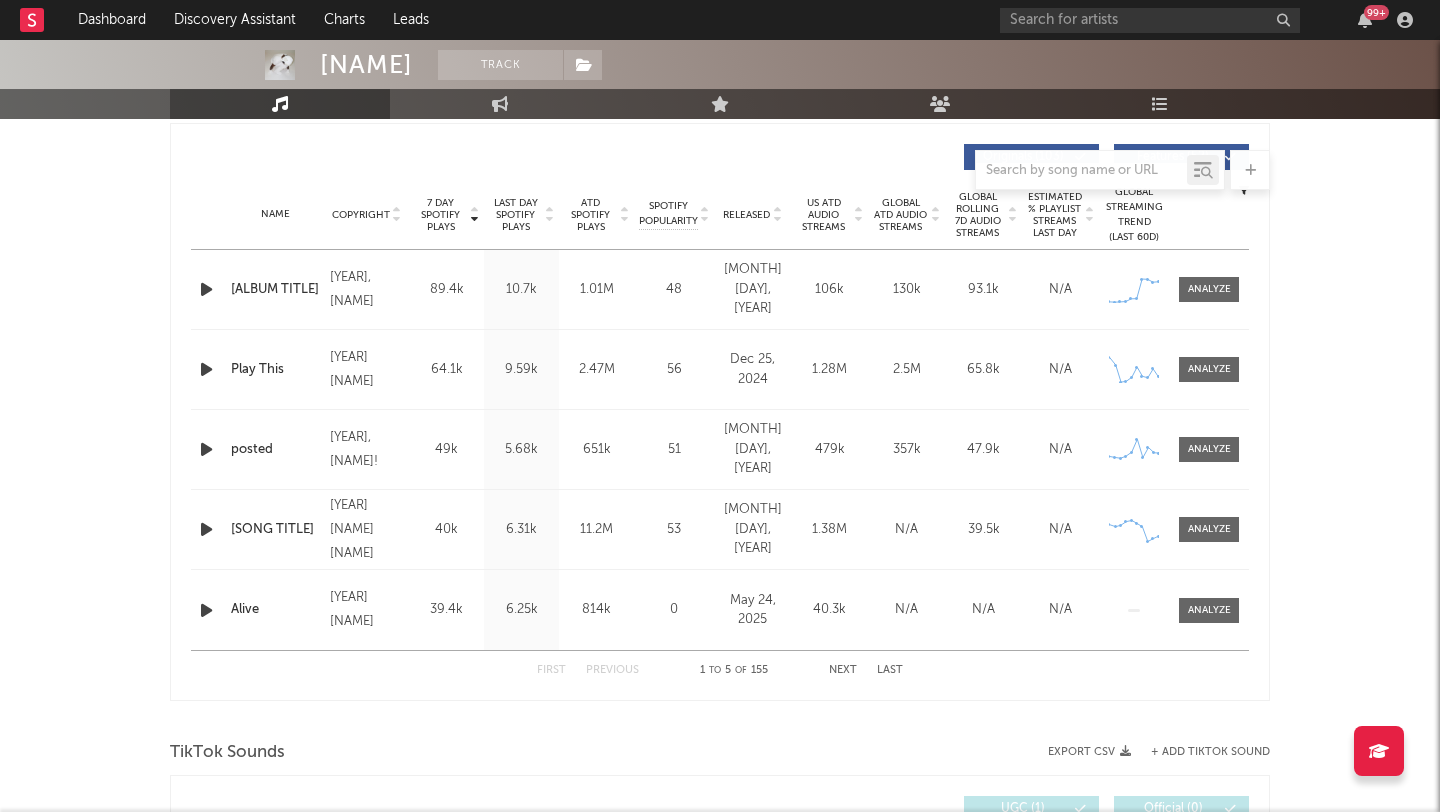 scroll, scrollTop: 606, scrollLeft: 0, axis: vertical 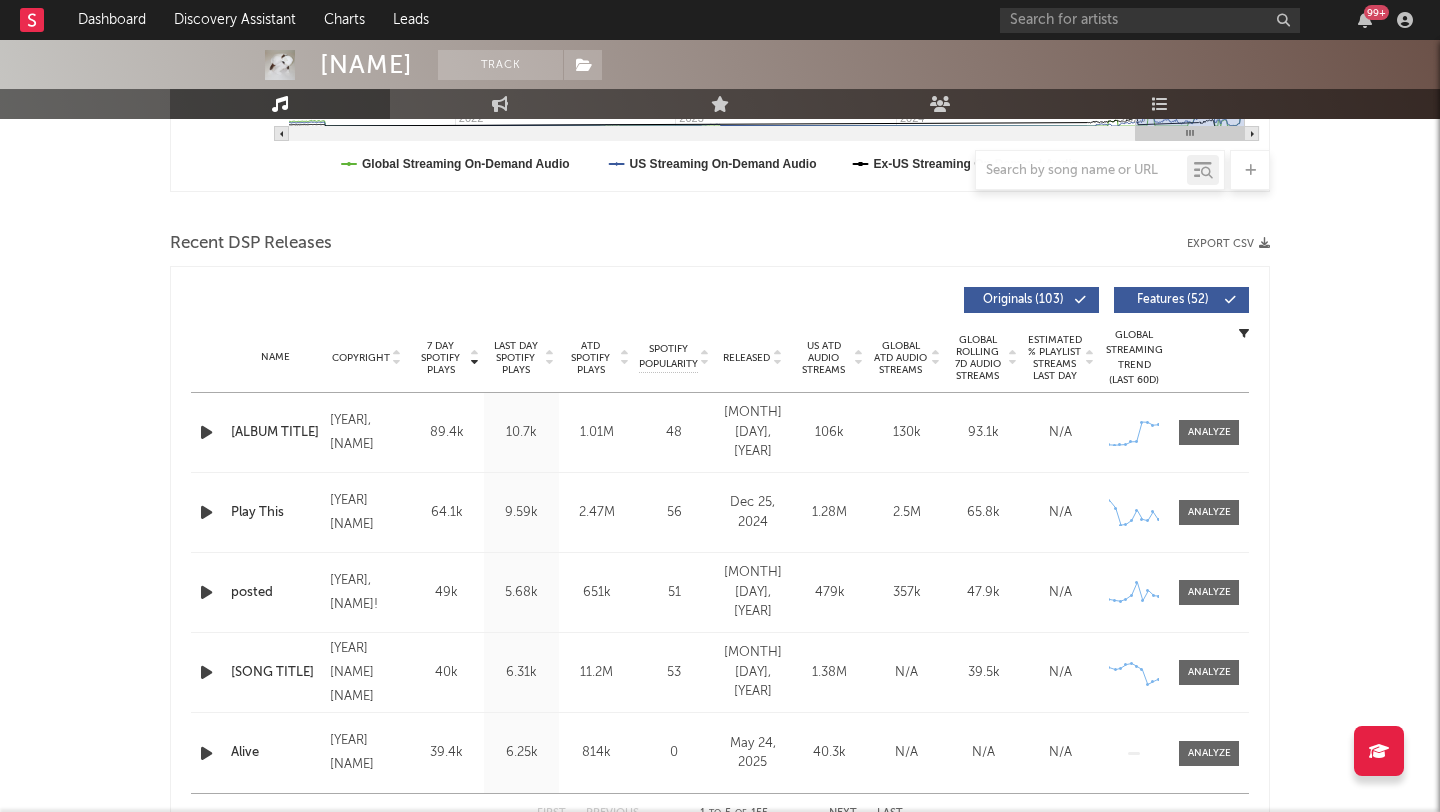 click on "7 Day Spotify Plays Copyright 7 Day Spotify Plays Last Day Spotify Plays ATD Spotify Plays Spotify Popularity Released US ATD Audio Streams Global ATD Audio Streams Global Rolling 7D Audio Streams Estimated % Playlist Streams Last Day Spotify Popularity Streams / 7d Growth Originals   ( 103 ) Features   ( 52 ) Name Copyright Label Album Names Composer Names 7 Day Spotify Plays Last Day Spotify Plays ATD Spotify Plays Spotify Popularity Total US Streams Total US SES Total UK Streams Total UK Audio Streams UK Weekly Streams UK Weekly Audio Streams Released US ATD Audio Streams US Rolling 7D Audio Streams US Rolling WoW % Chg Global ATD Audio Streams Global Rolling 7D Audio Streams Global Rolling WoW % Chg Estimated % Playlist Streams Last Day Global Streaming Trend (Last 60D) Ex-US Streaming Trend (Last 60D) US Streaming Trend (Last 60D) Global Latest Day Audio Streams US Latest Day Audio Streams Name Lost At Sea Copyright 2025, Keharo Label Keharo Album Names Lost At Sea Composer Names 7 Day Spotify Plays 48" at bounding box center (720, 555) 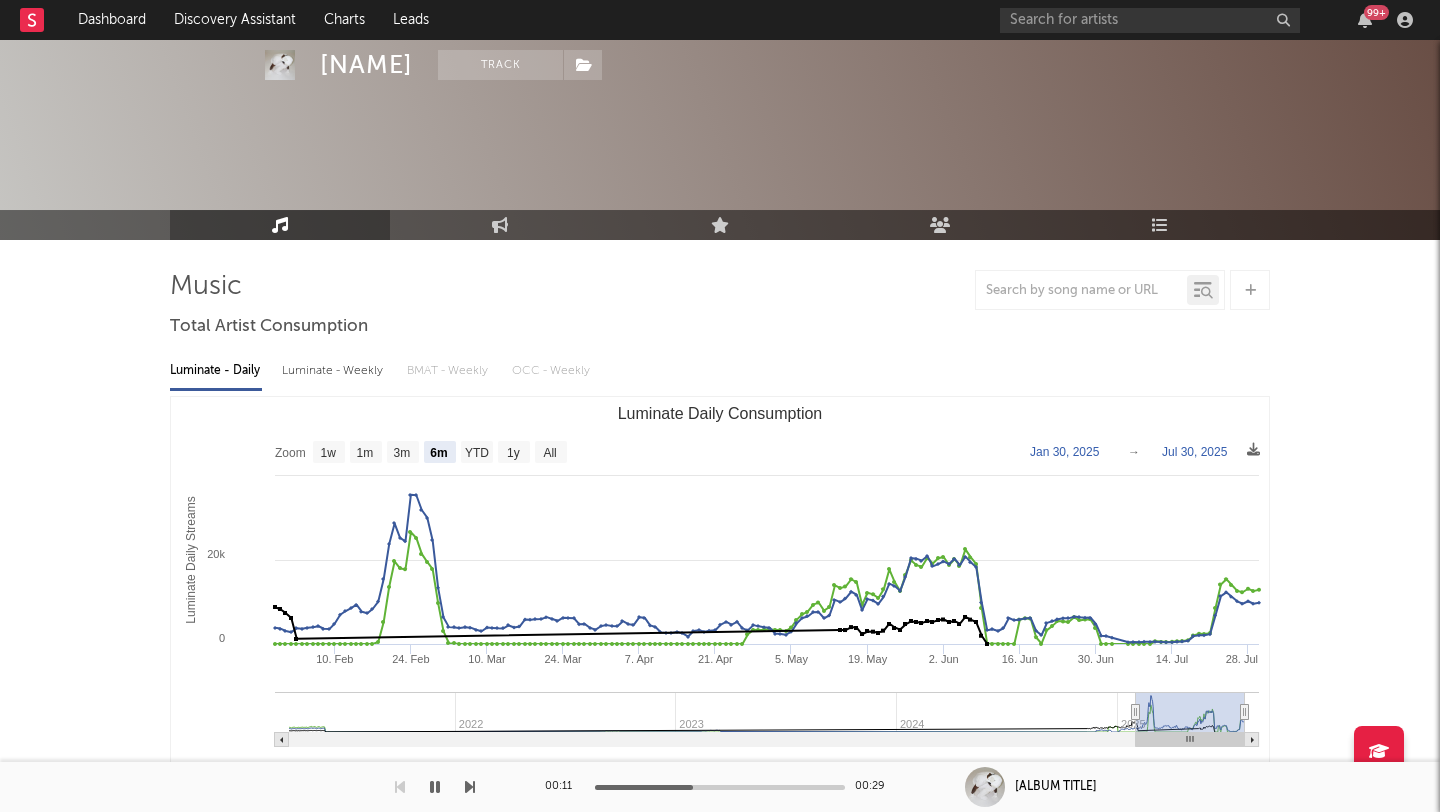 scroll, scrollTop: 440, scrollLeft: 0, axis: vertical 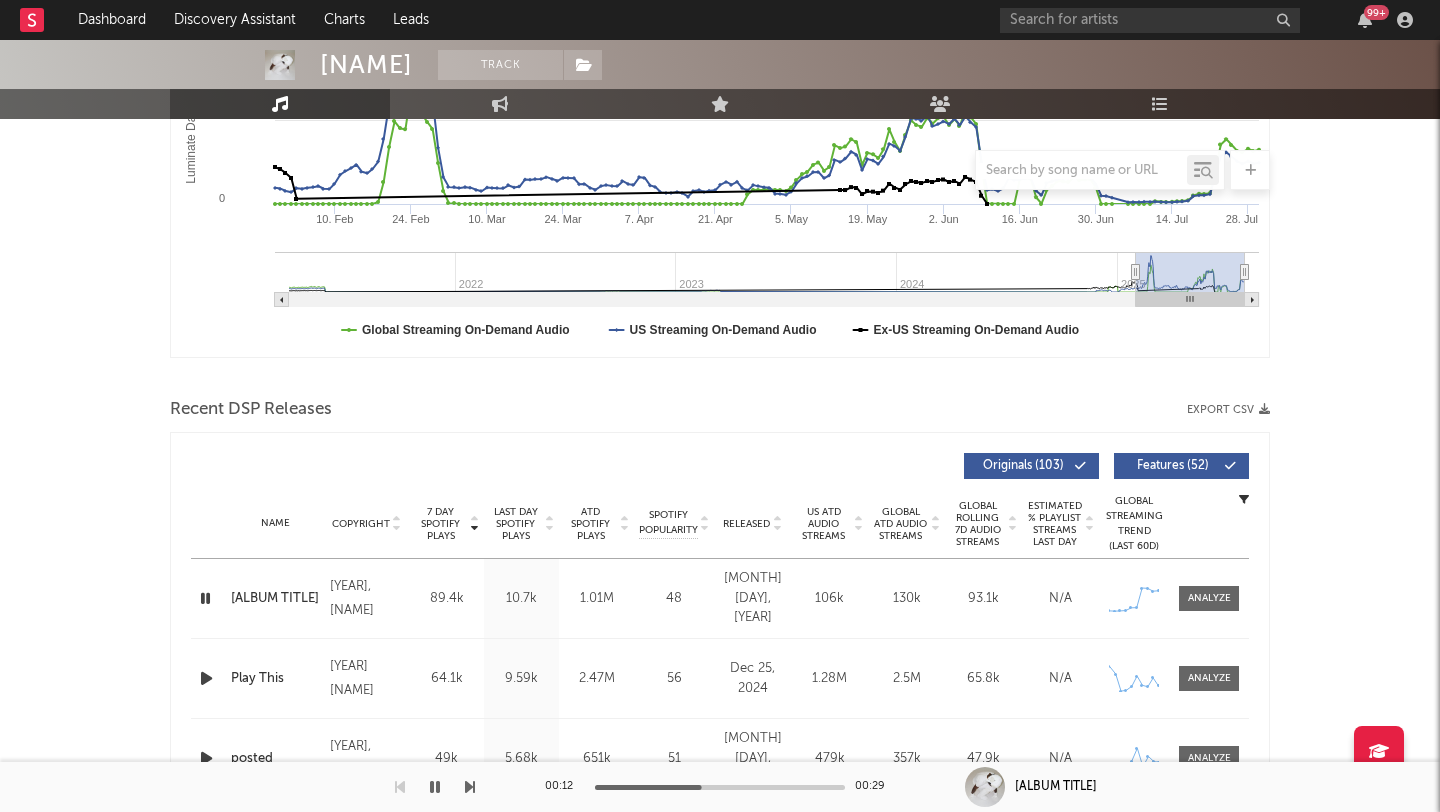 click at bounding box center [435, 787] 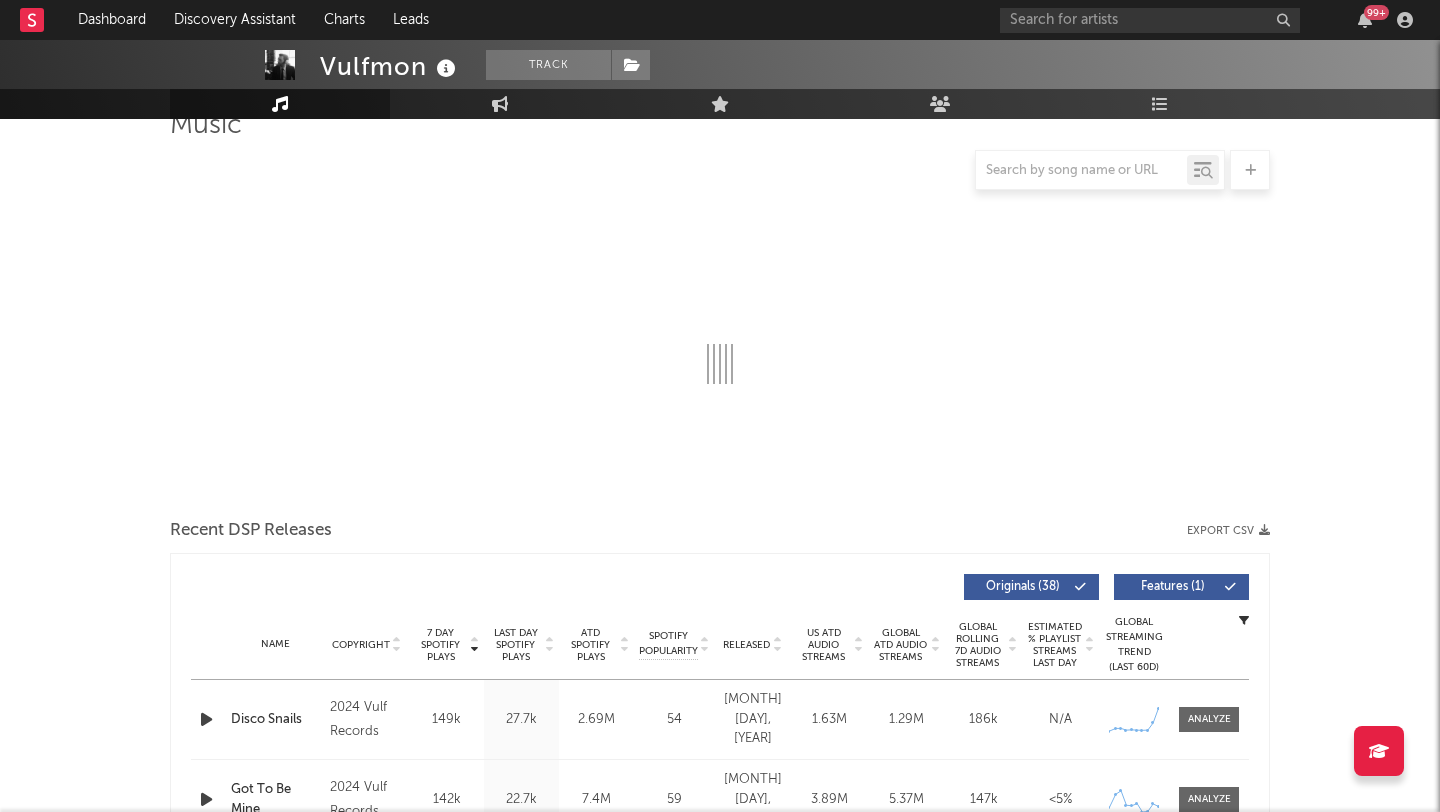 scroll, scrollTop: 518, scrollLeft: 0, axis: vertical 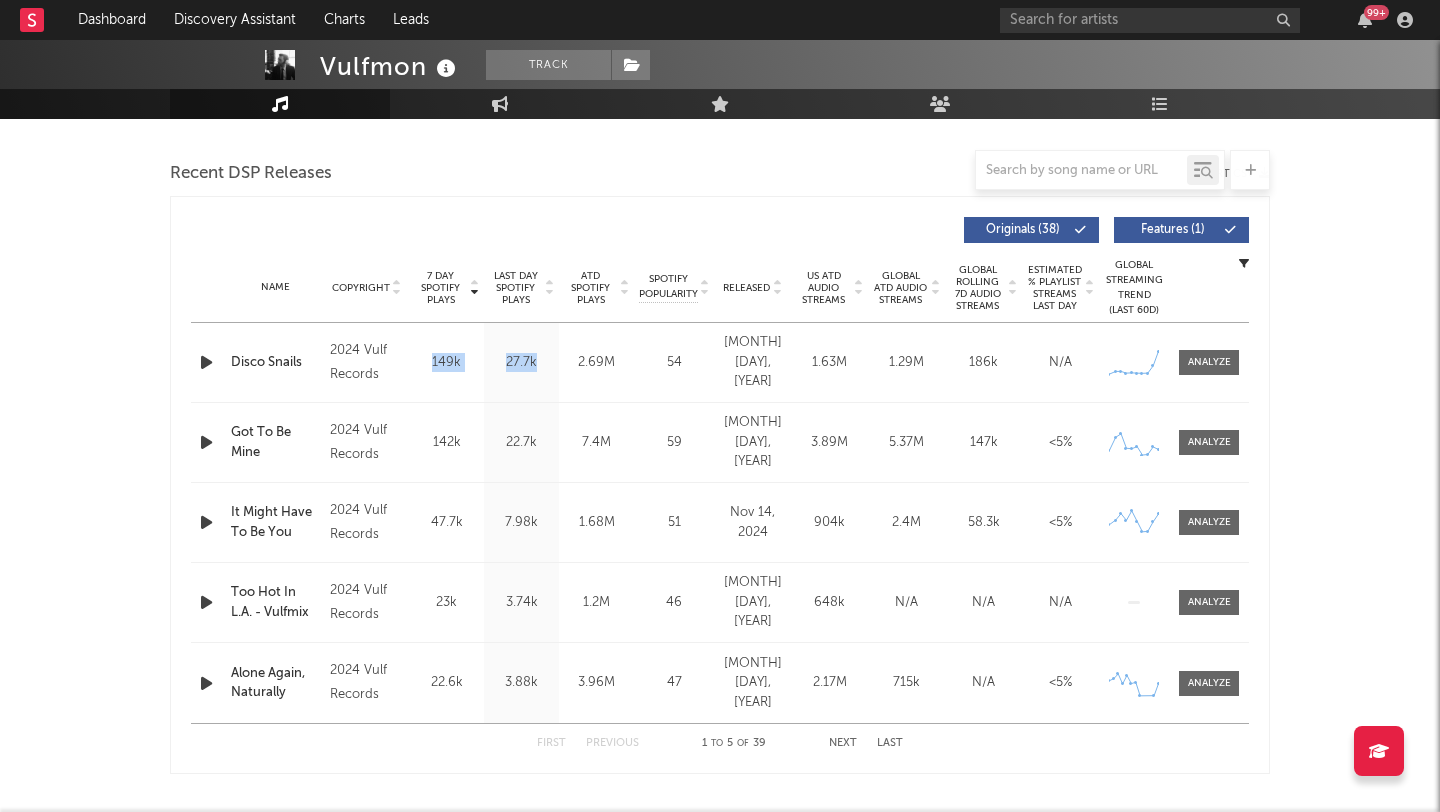 drag, startPoint x: 401, startPoint y: 371, endPoint x: 490, endPoint y: 386, distance: 90.255196 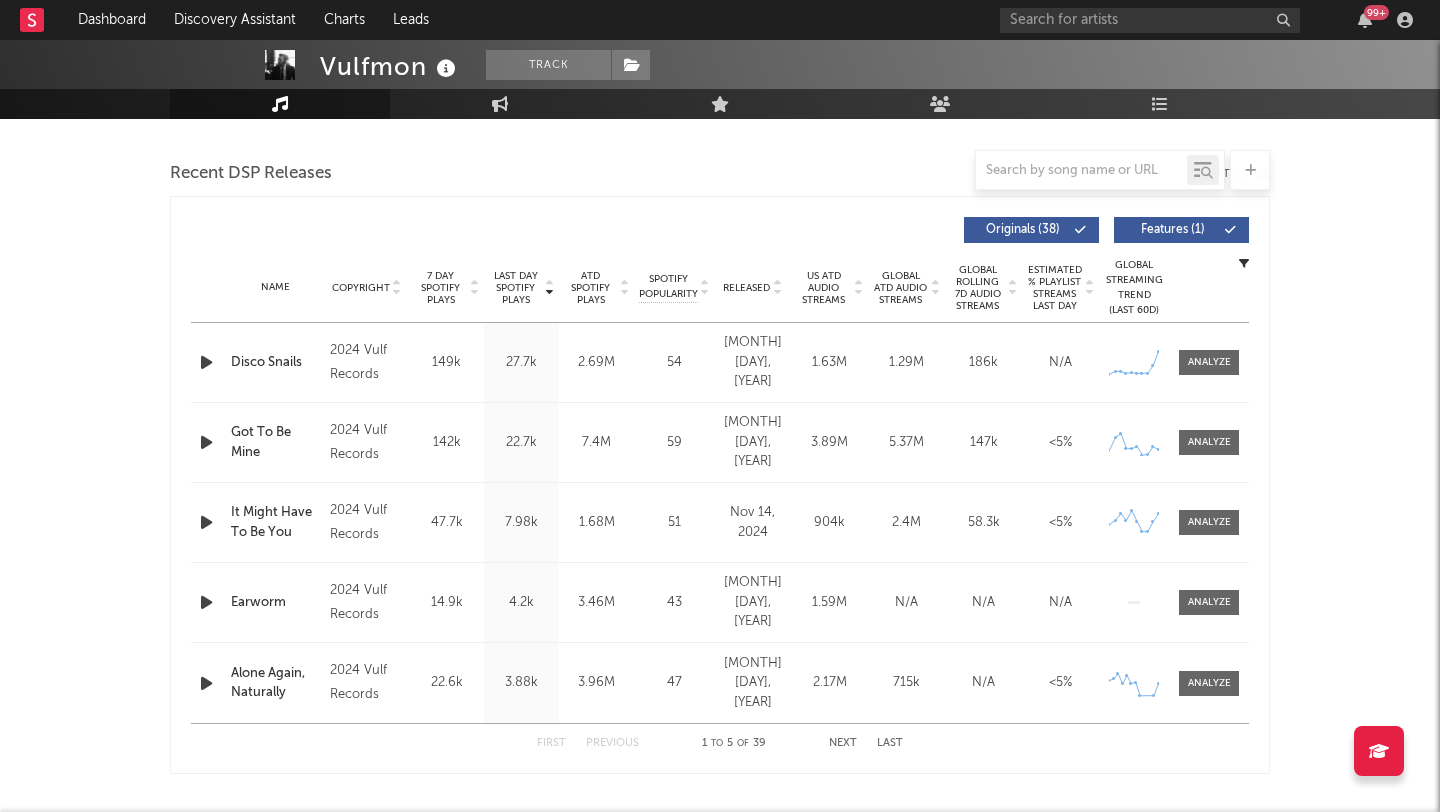 click at bounding box center (720, 170) 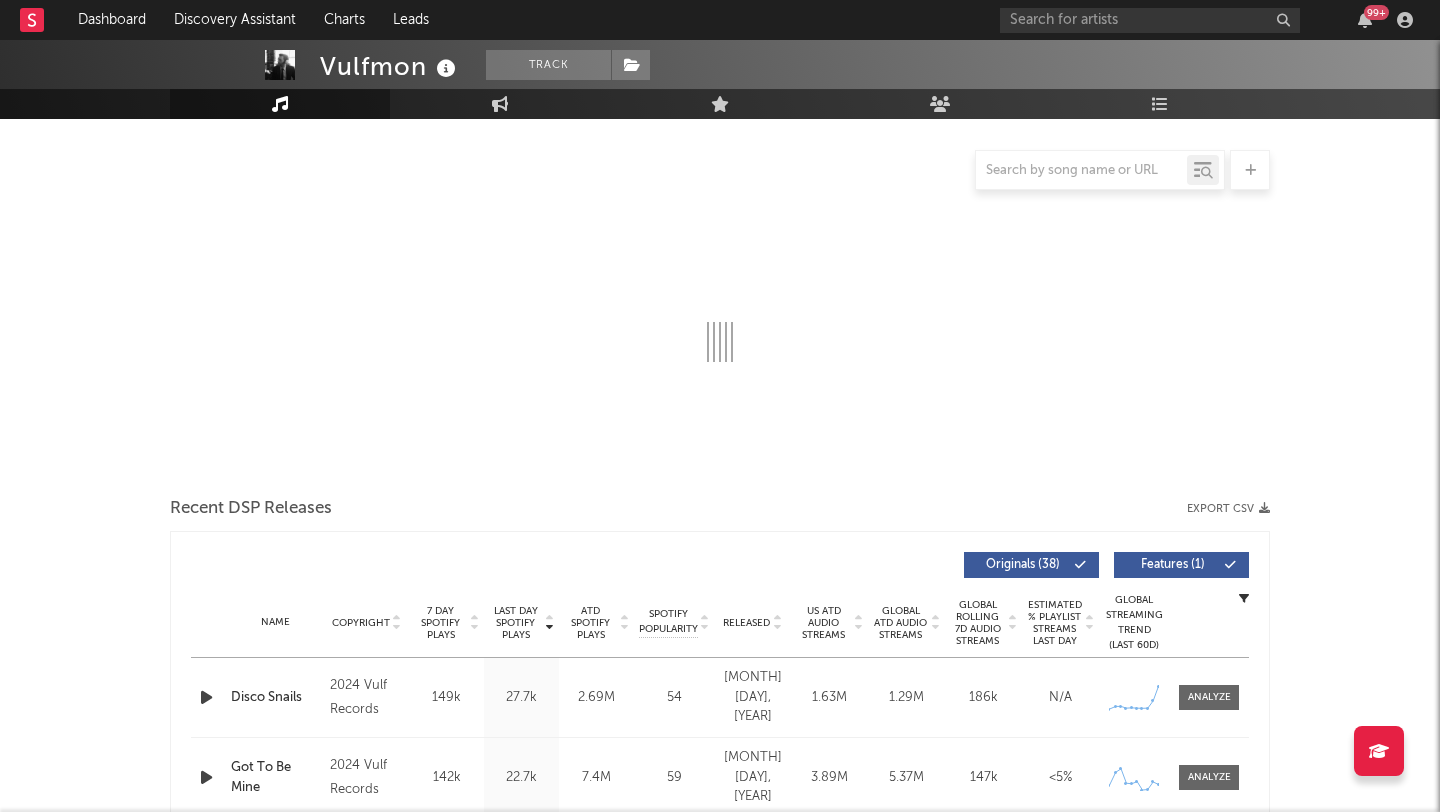 scroll, scrollTop: 102, scrollLeft: 0, axis: vertical 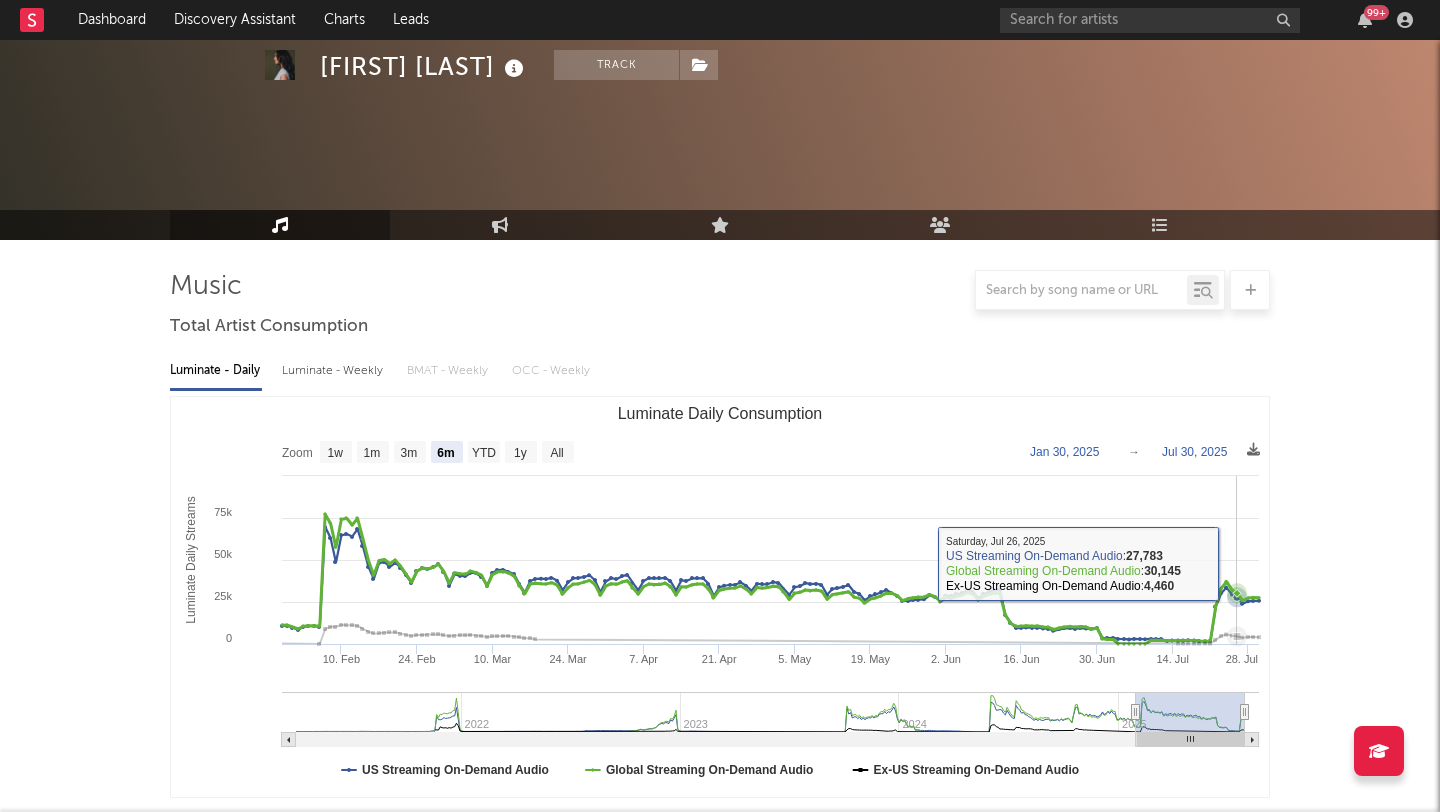 select on "6m" 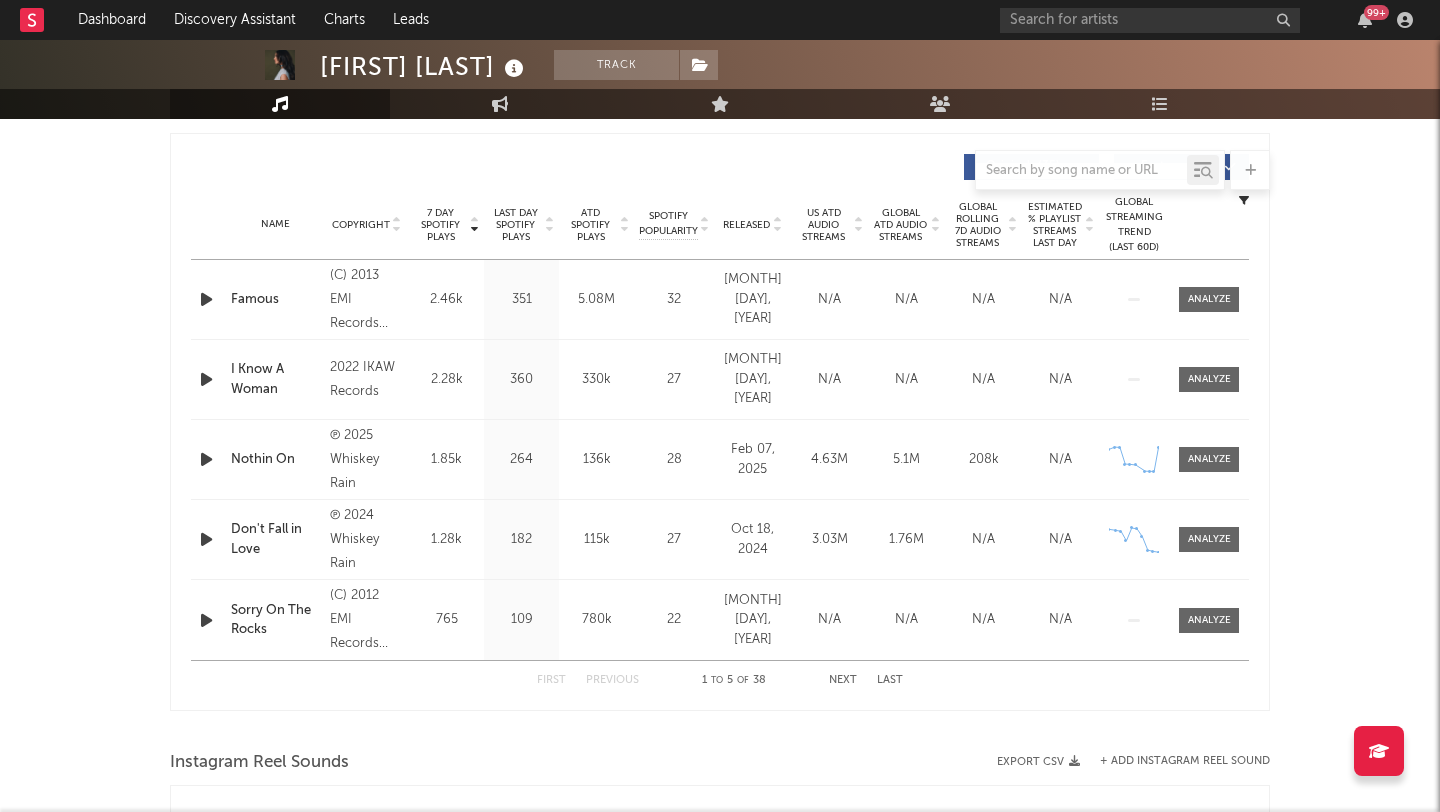 scroll, scrollTop: 737, scrollLeft: 0, axis: vertical 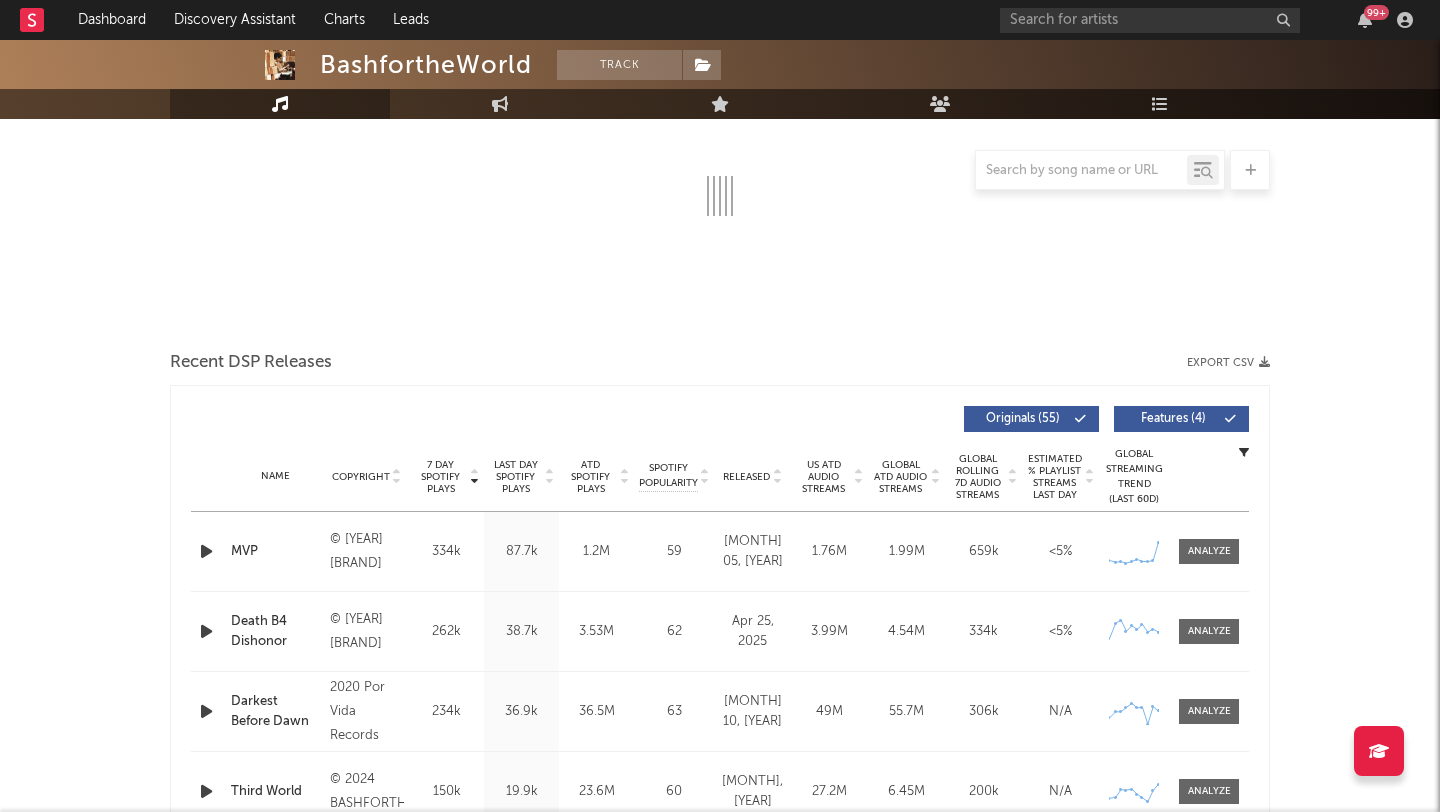 click at bounding box center [206, 551] 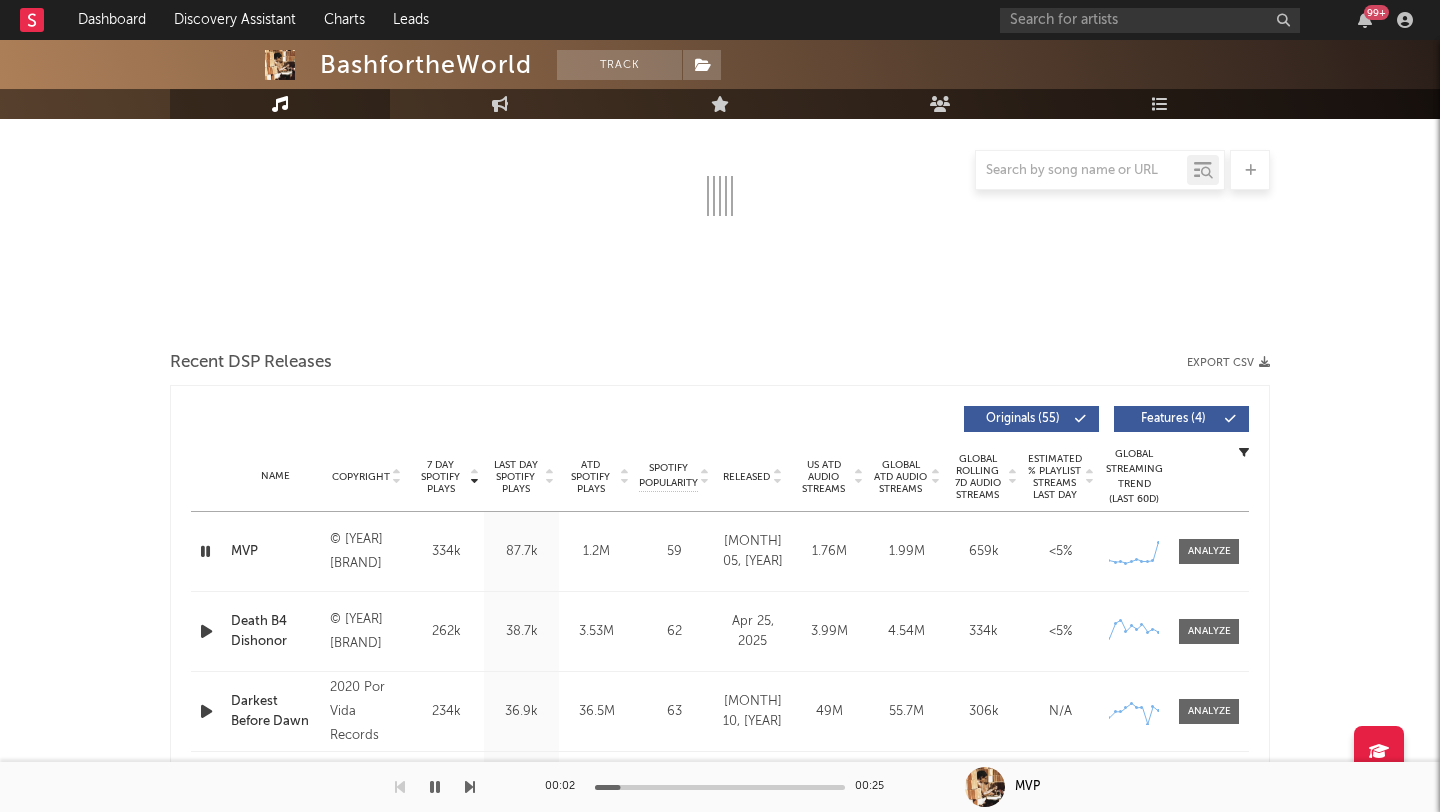 click at bounding box center (205, 551) 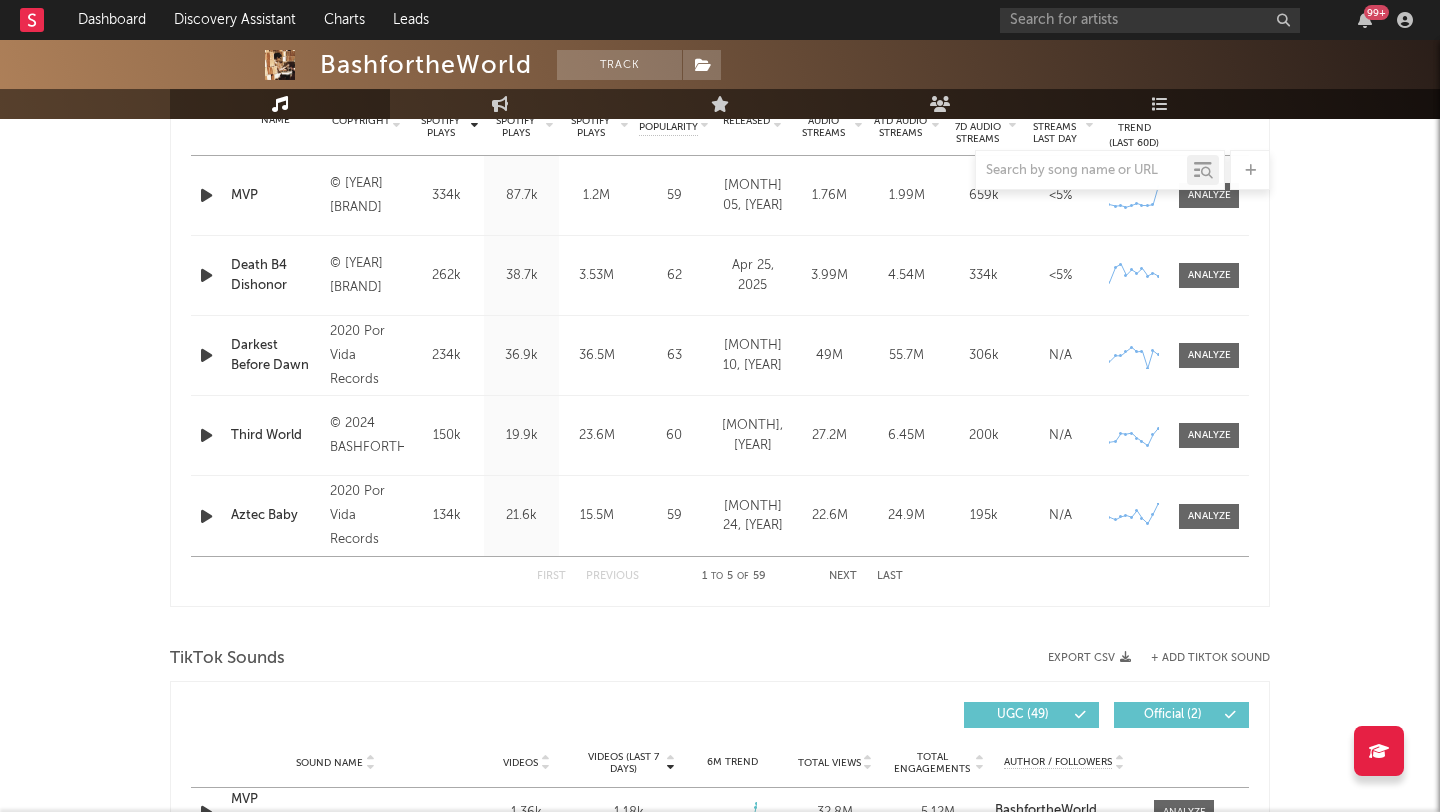 scroll, scrollTop: 1055, scrollLeft: 0, axis: vertical 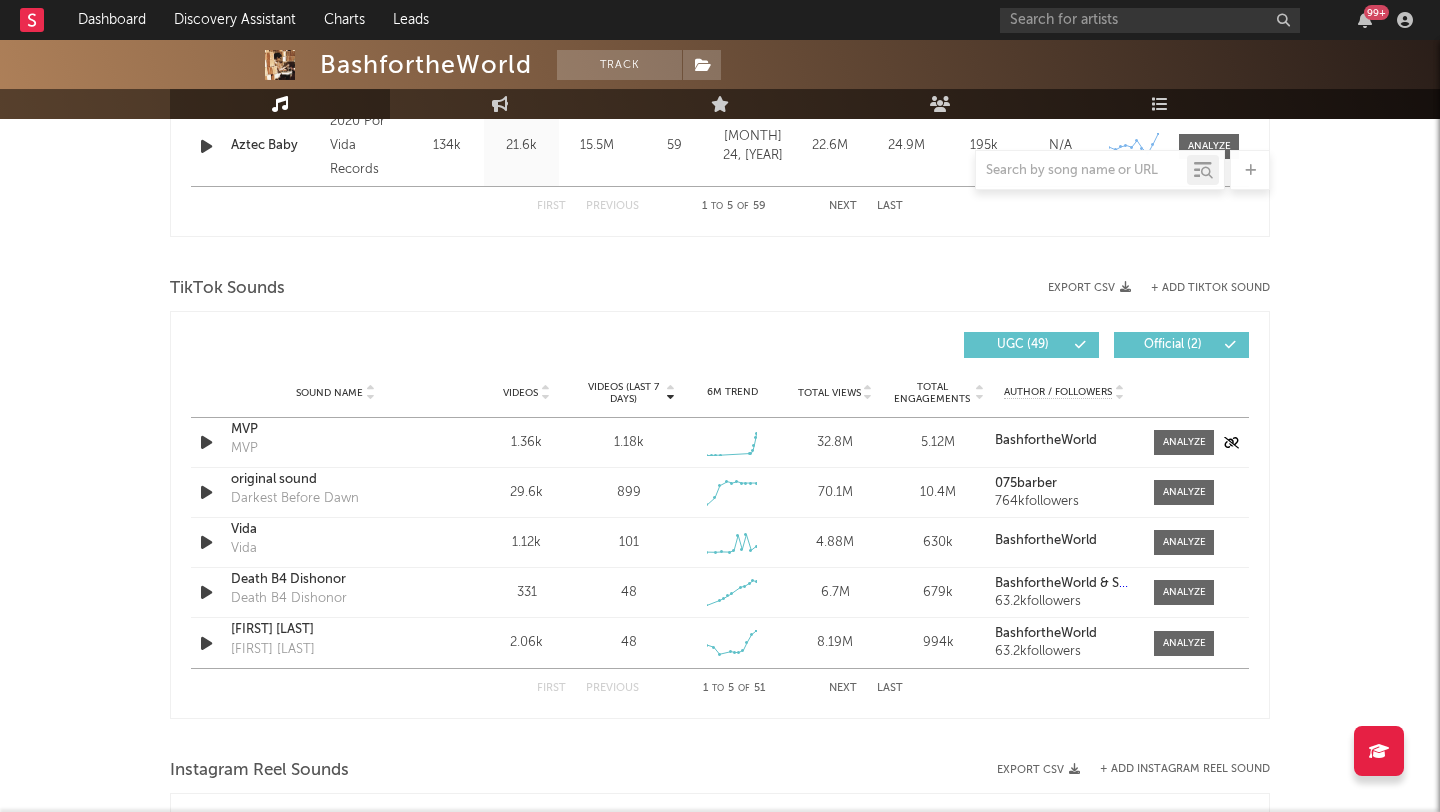 click at bounding box center [206, 442] 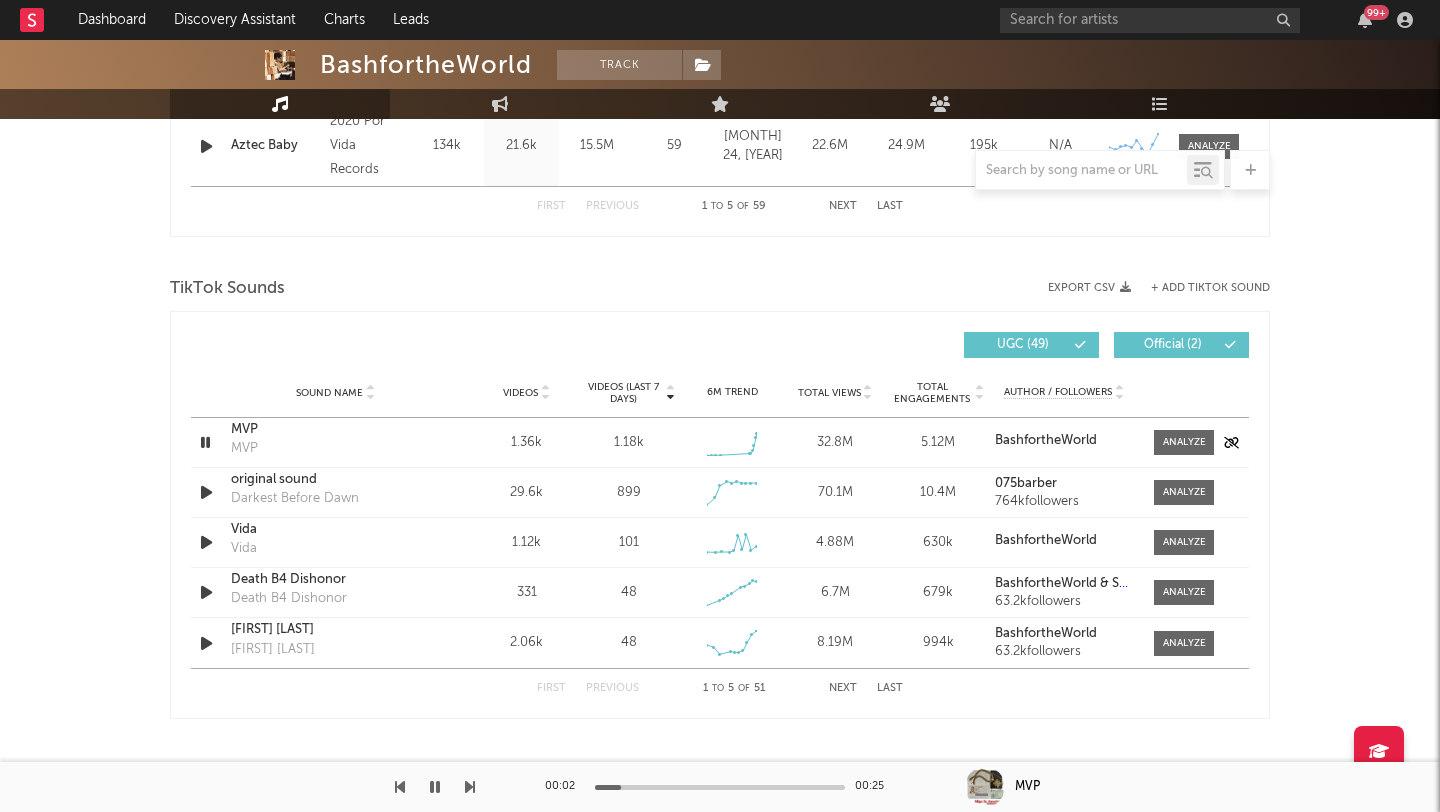 click at bounding box center (205, 442) 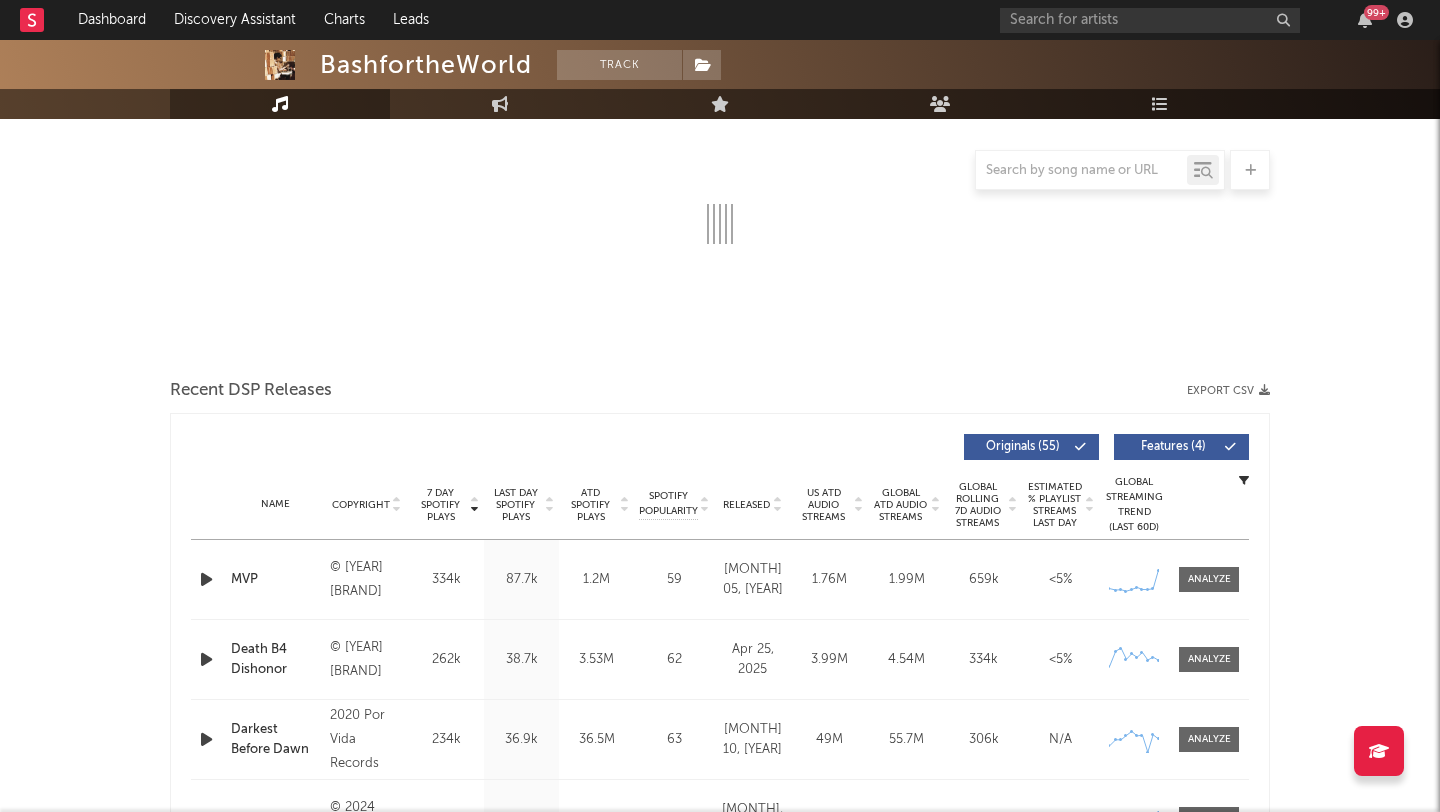 scroll, scrollTop: 0, scrollLeft: 0, axis: both 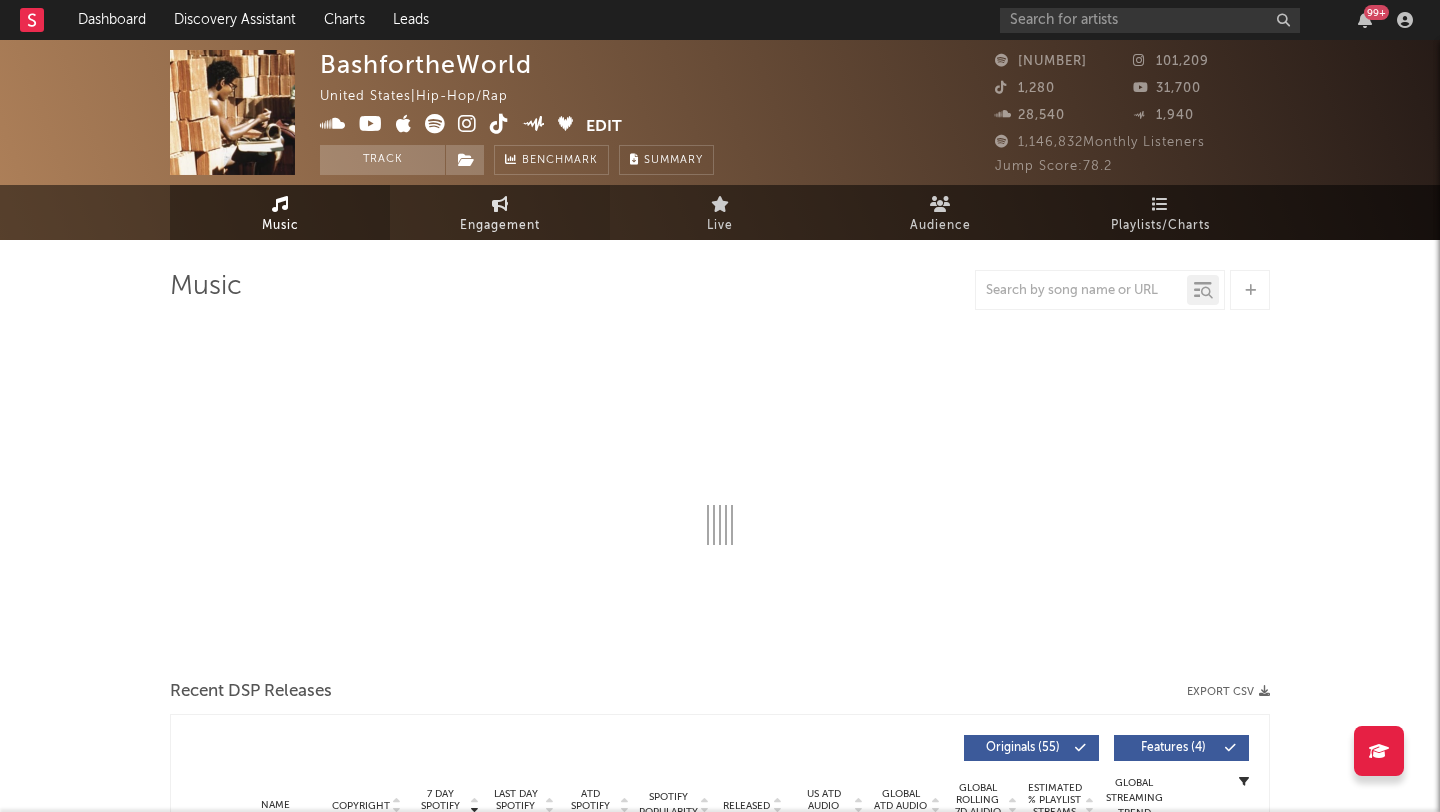 click at bounding box center (500, 204) 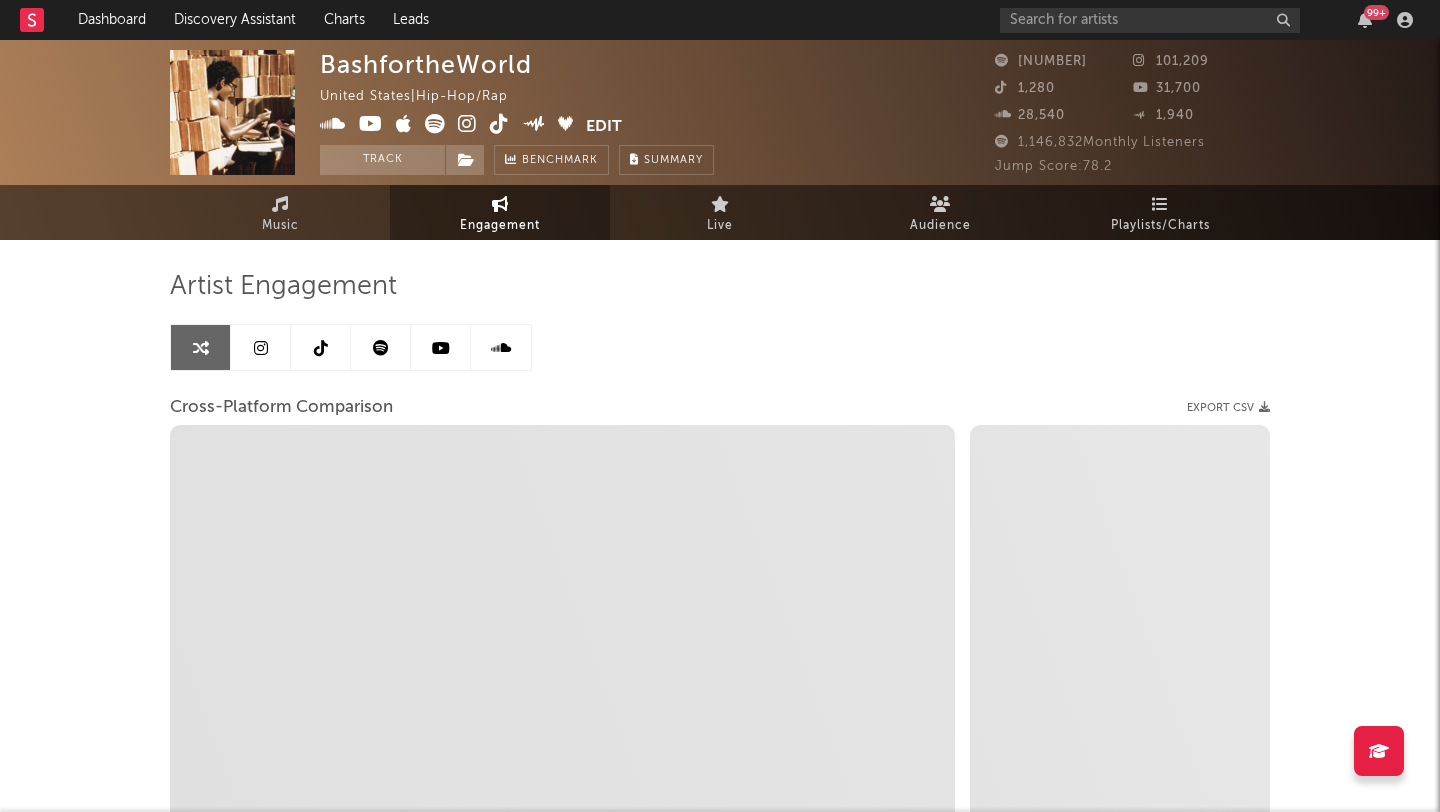 select on "1w" 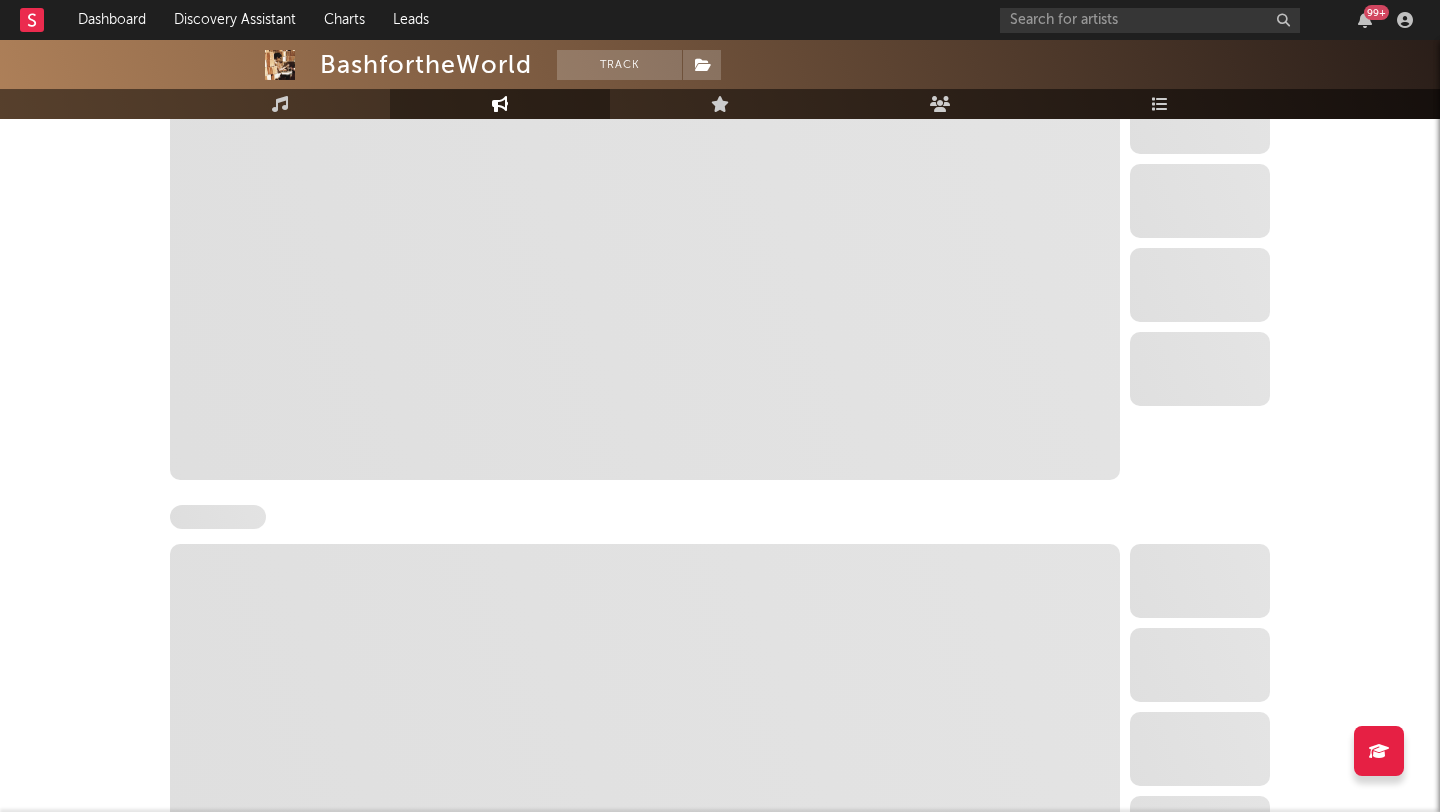 select on "6m" 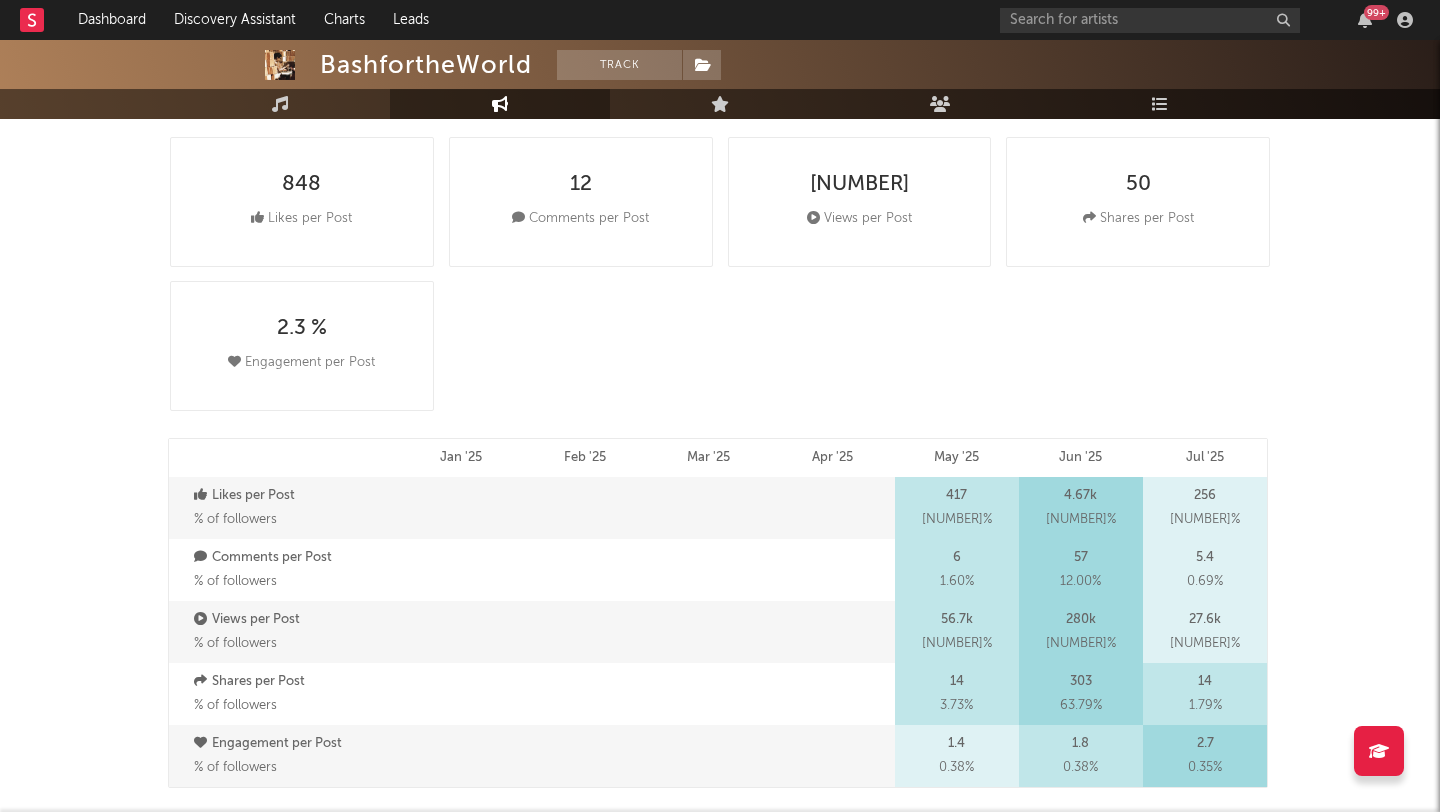 scroll, scrollTop: 17, scrollLeft: 0, axis: vertical 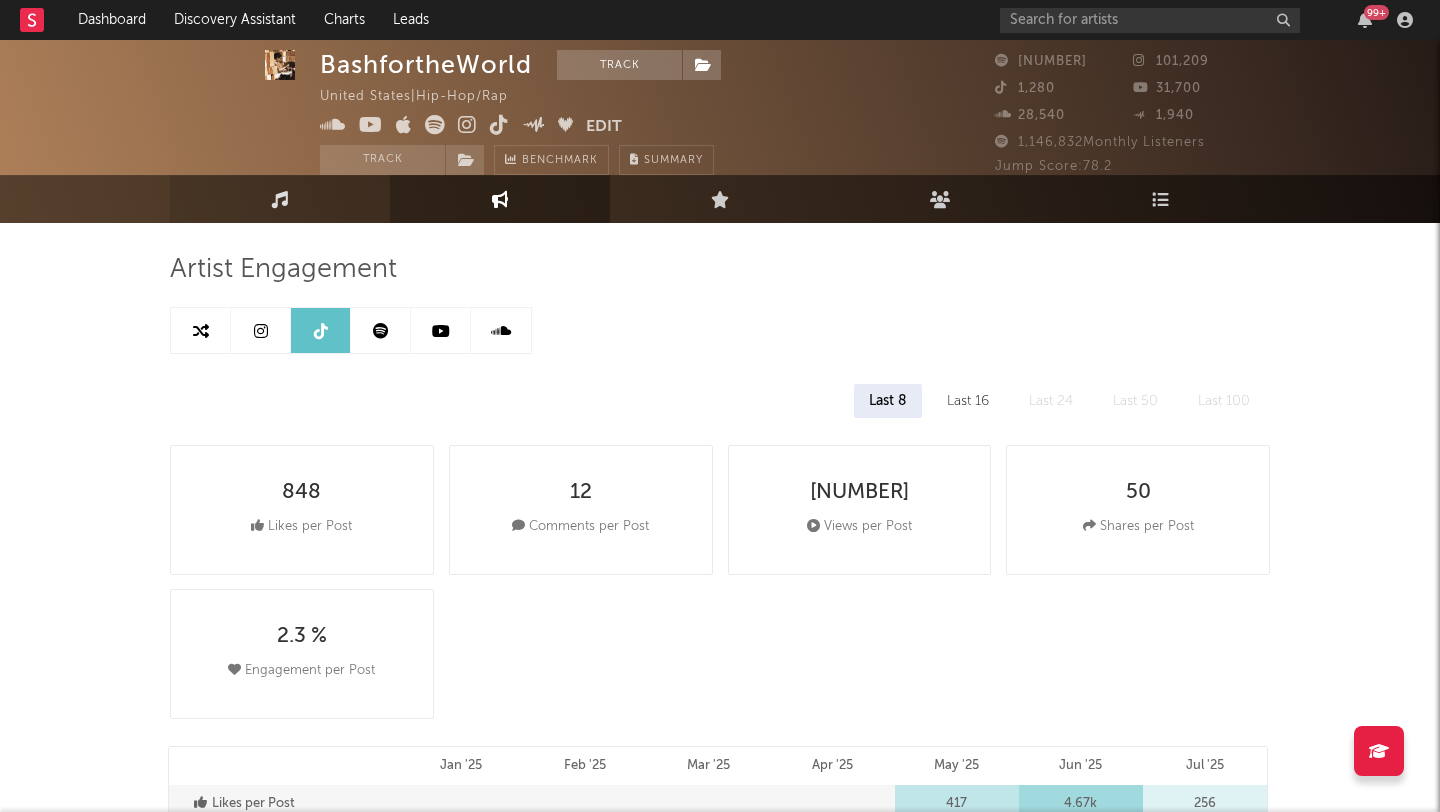 click on "Music" at bounding box center (280, 199) 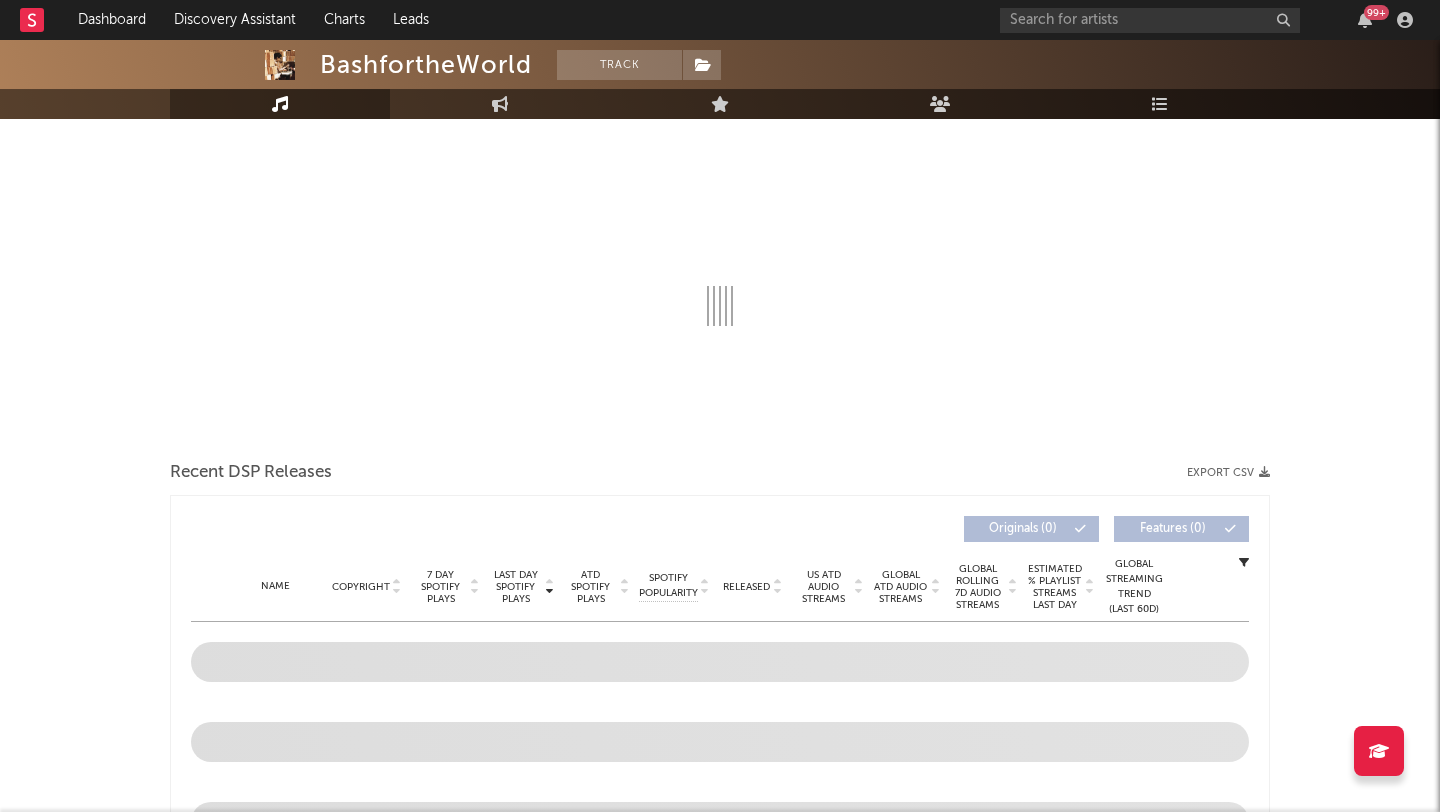scroll, scrollTop: 0, scrollLeft: 0, axis: both 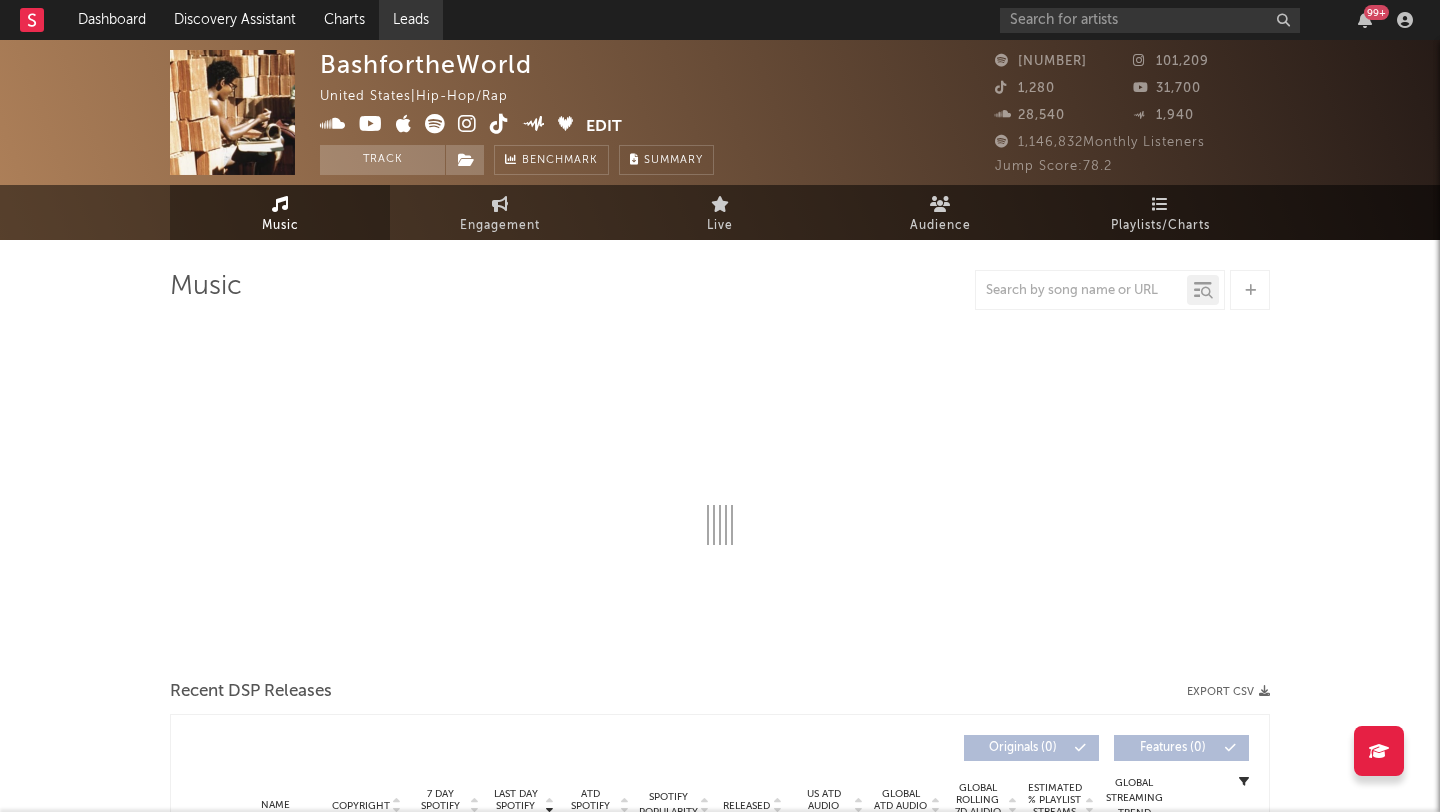 select on "6m" 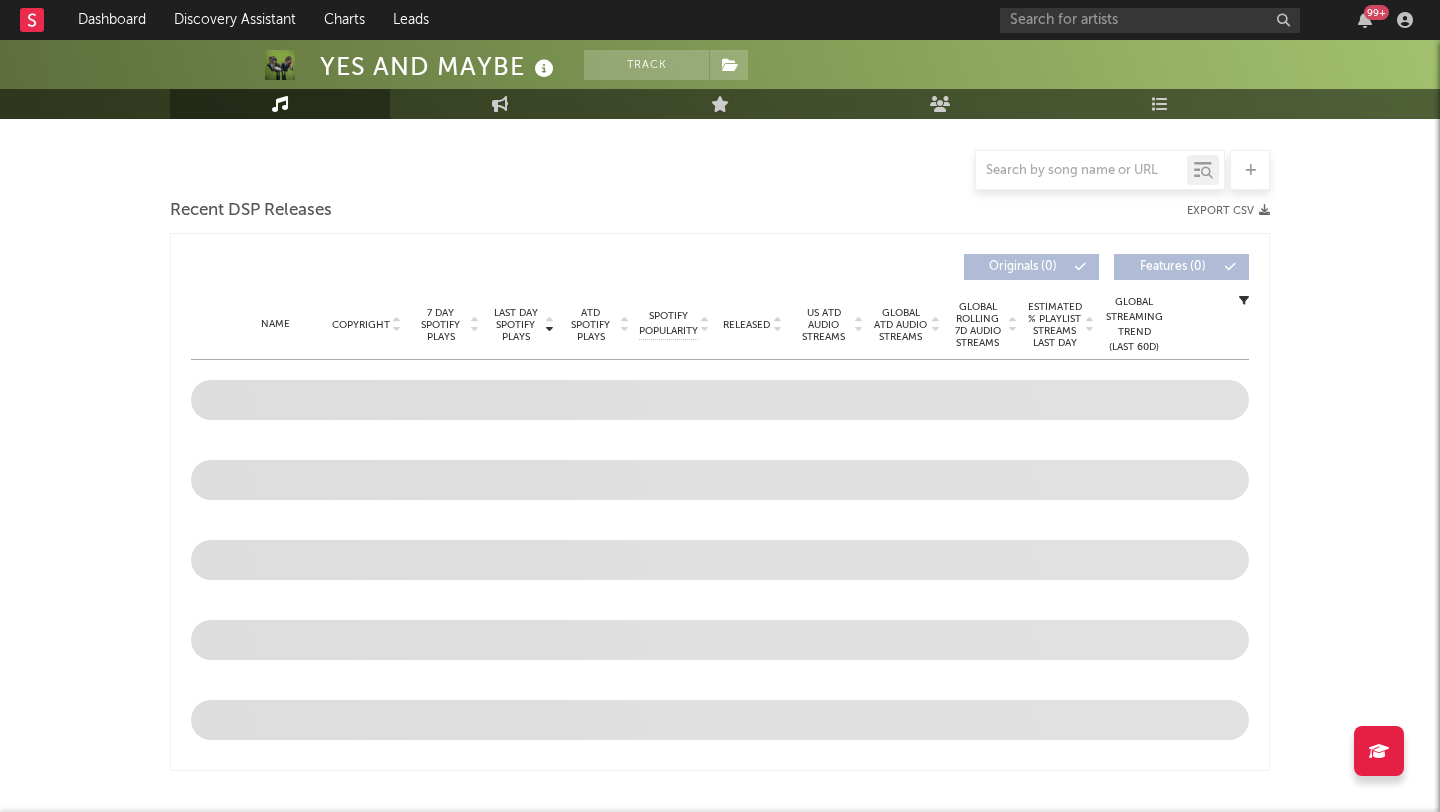 scroll, scrollTop: 497, scrollLeft: 0, axis: vertical 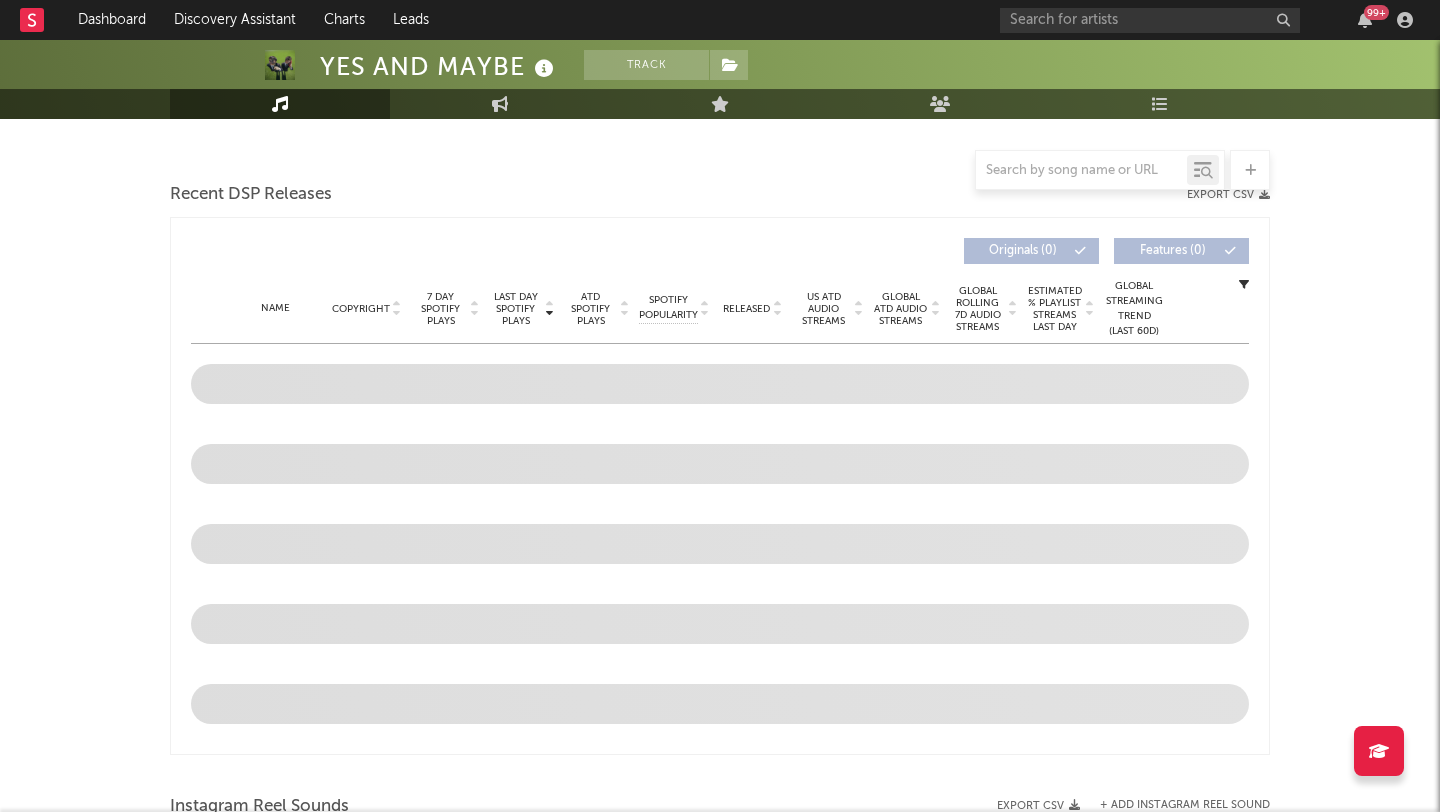 select on "1w" 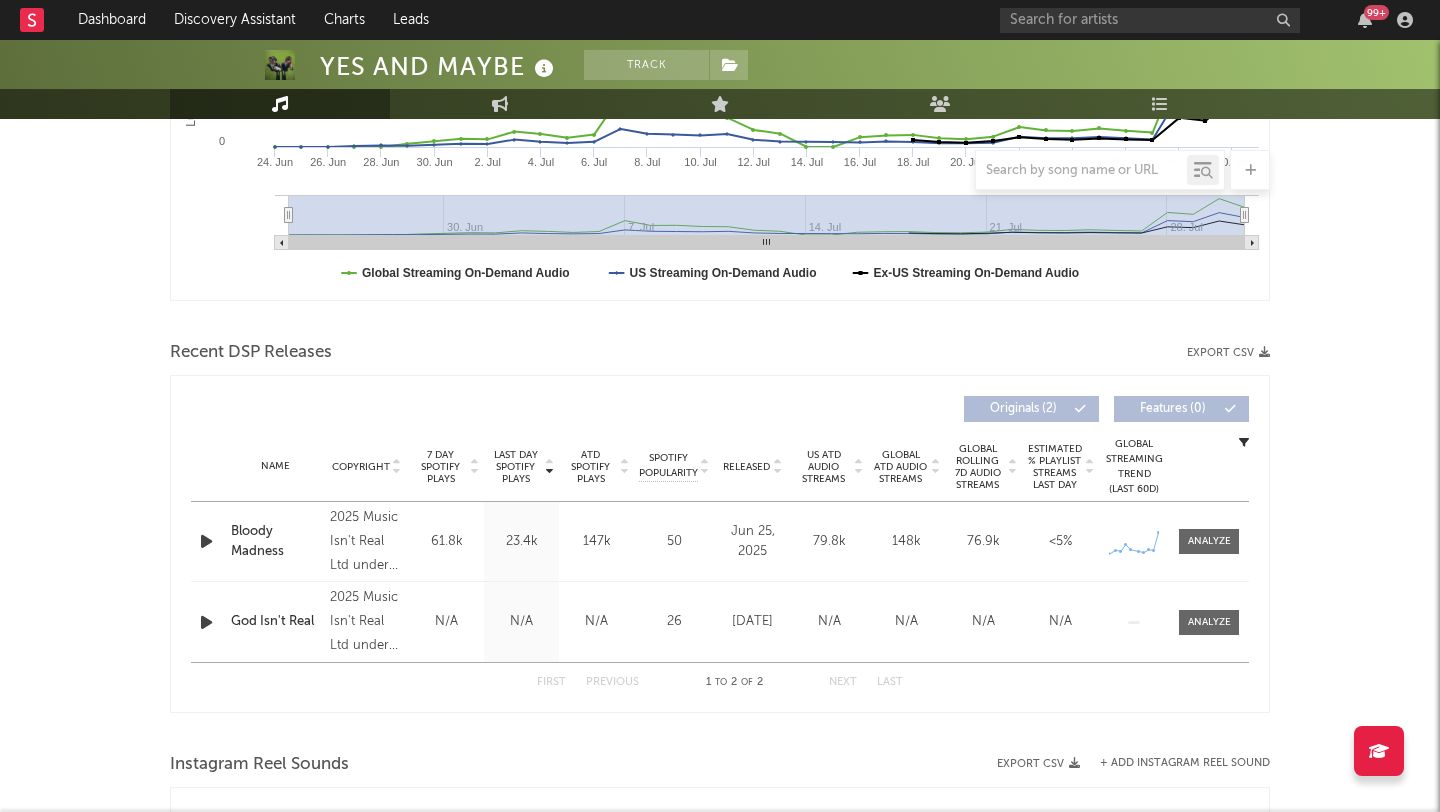 scroll, scrollTop: 655, scrollLeft: 0, axis: vertical 